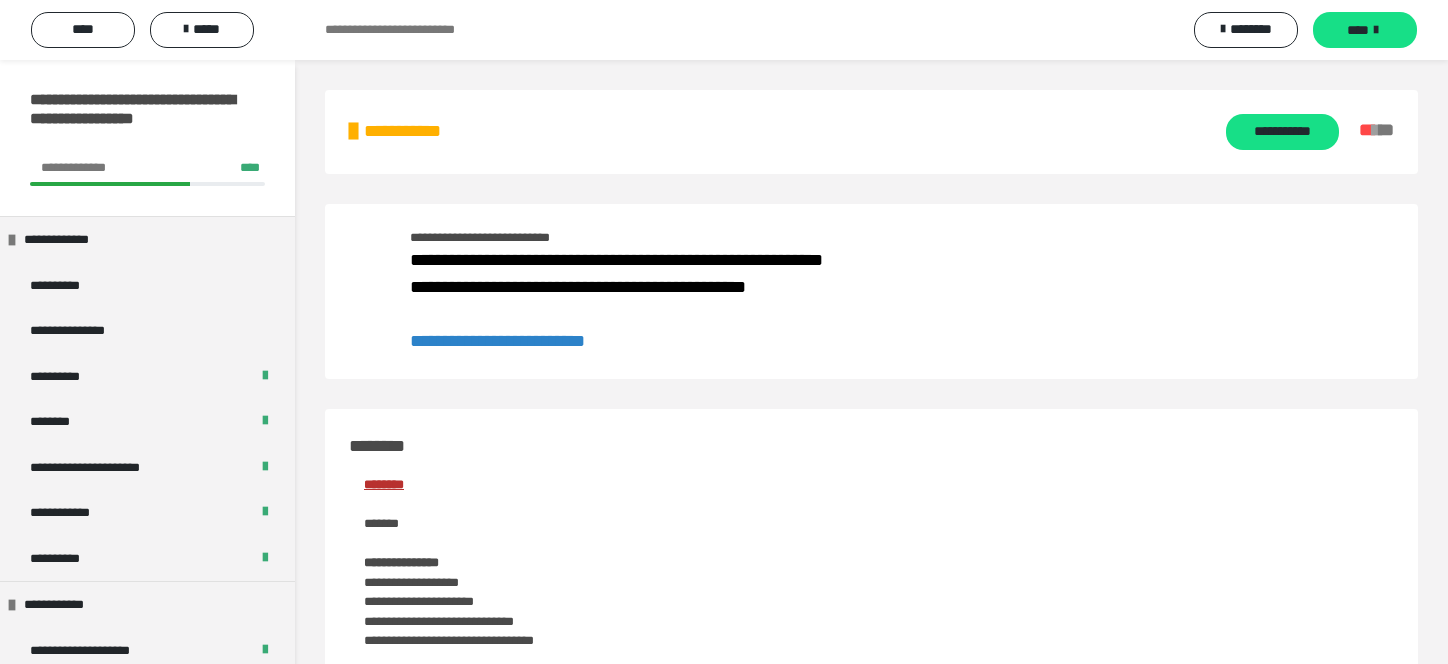 scroll, scrollTop: 1412, scrollLeft: 0, axis: vertical 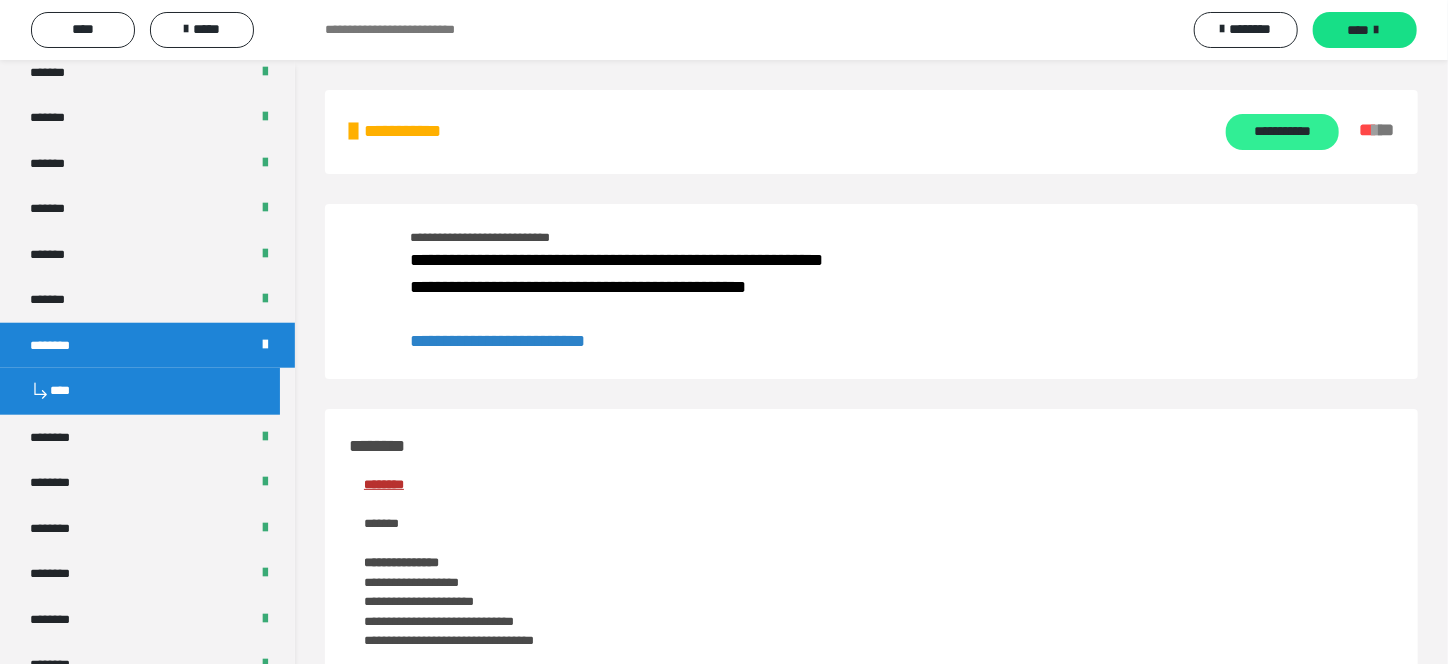 click on "**********" at bounding box center [1282, 132] 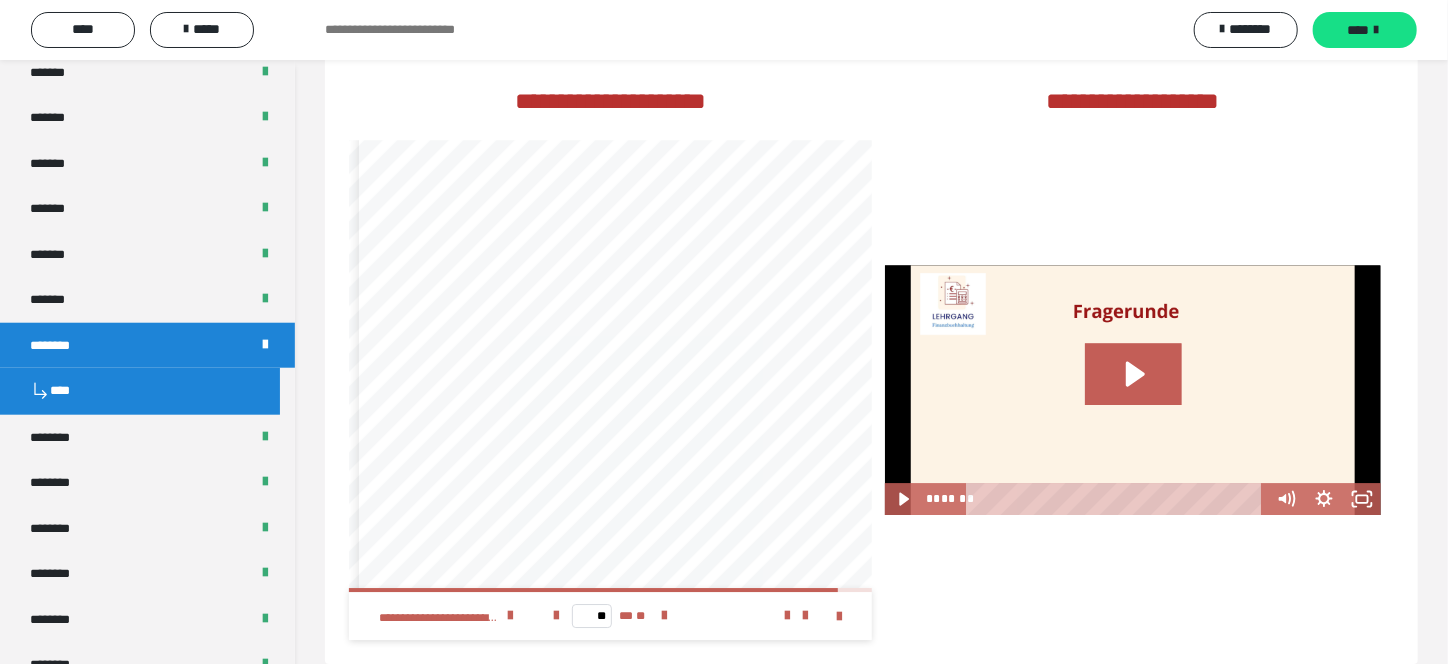 scroll, scrollTop: 3033, scrollLeft: 0, axis: vertical 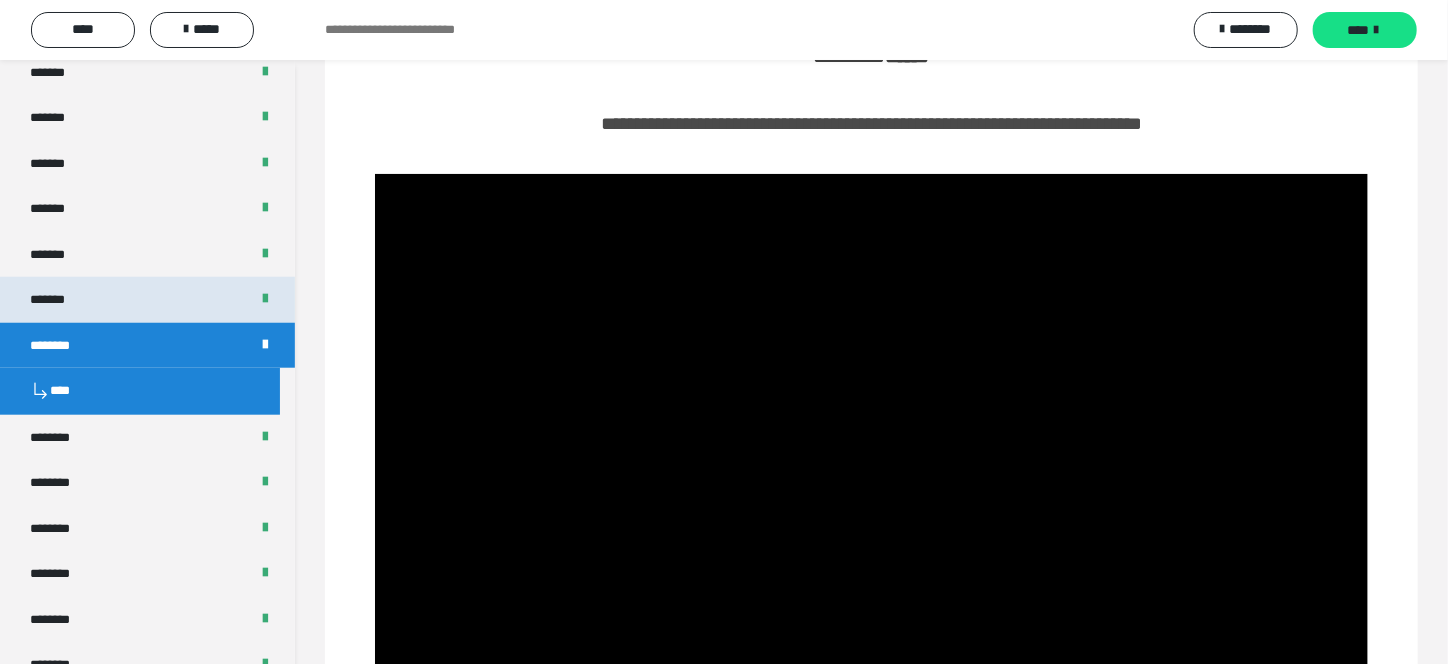 click on "*******" at bounding box center (147, 300) 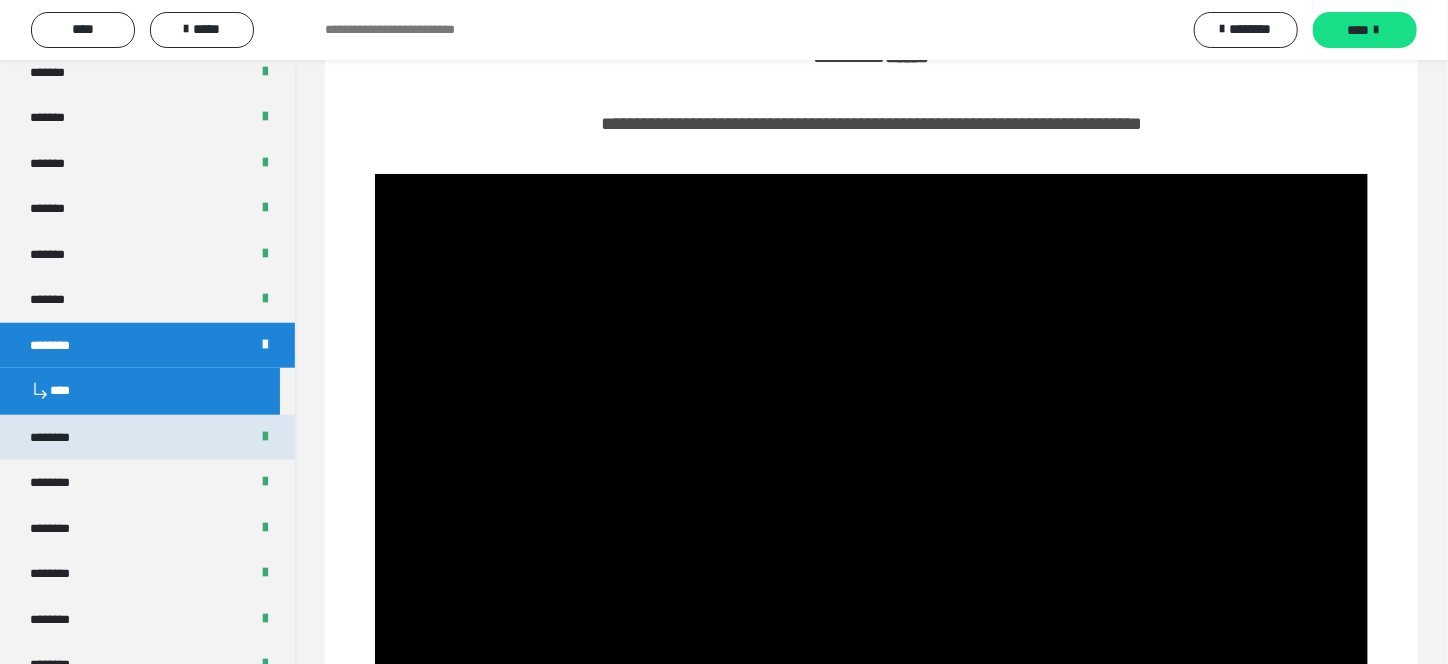 scroll, scrollTop: 60, scrollLeft: 0, axis: vertical 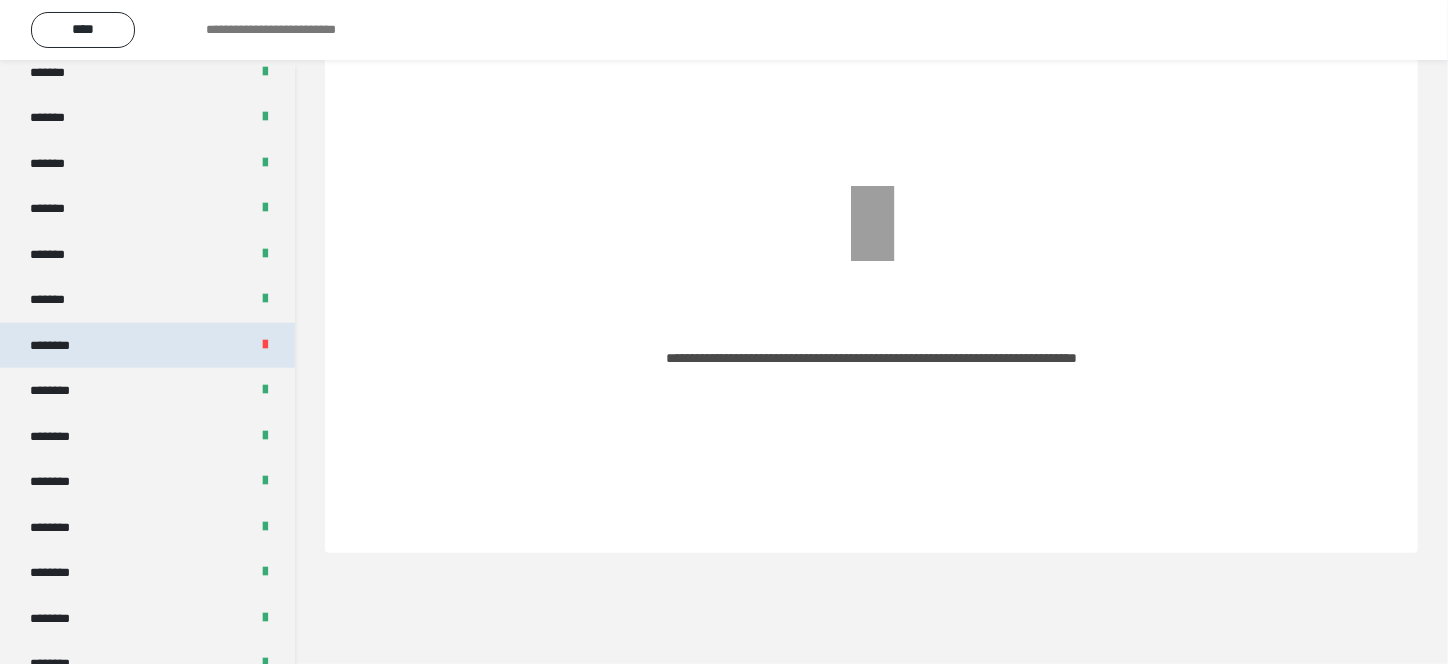 click on "********" at bounding box center (61, 346) 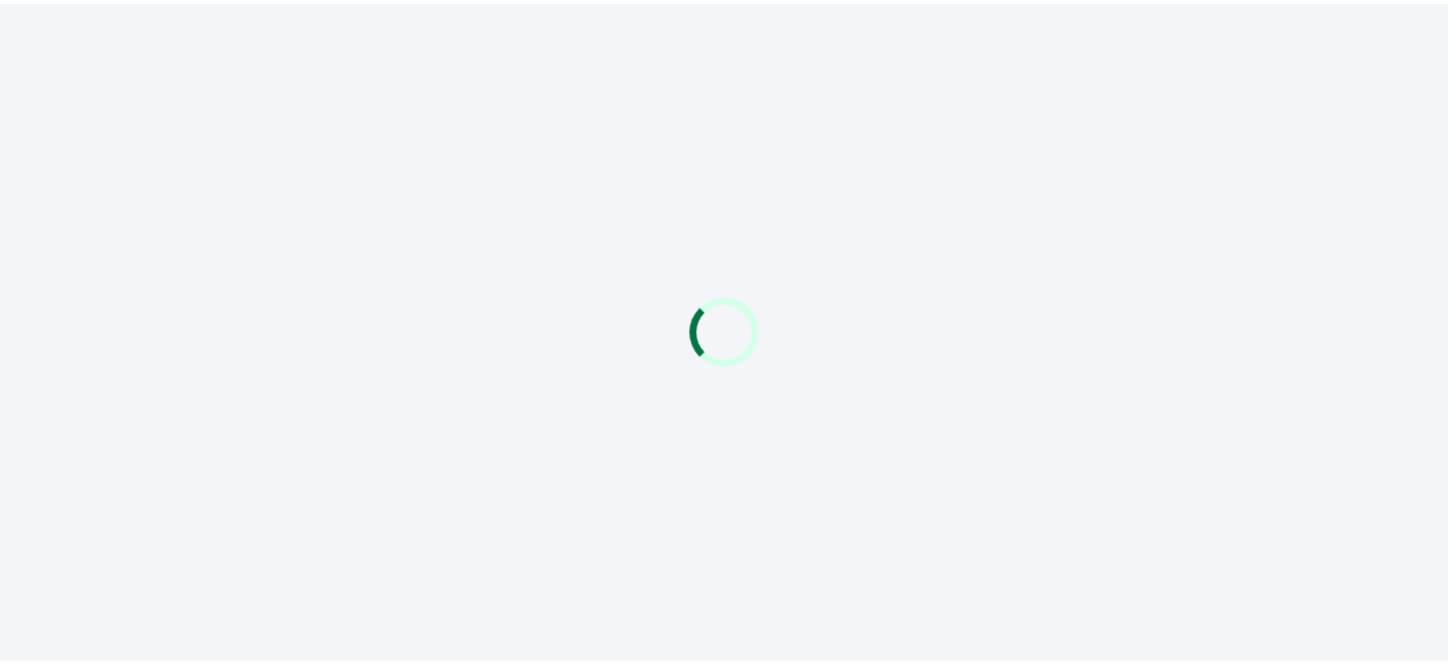scroll, scrollTop: 0, scrollLeft: 0, axis: both 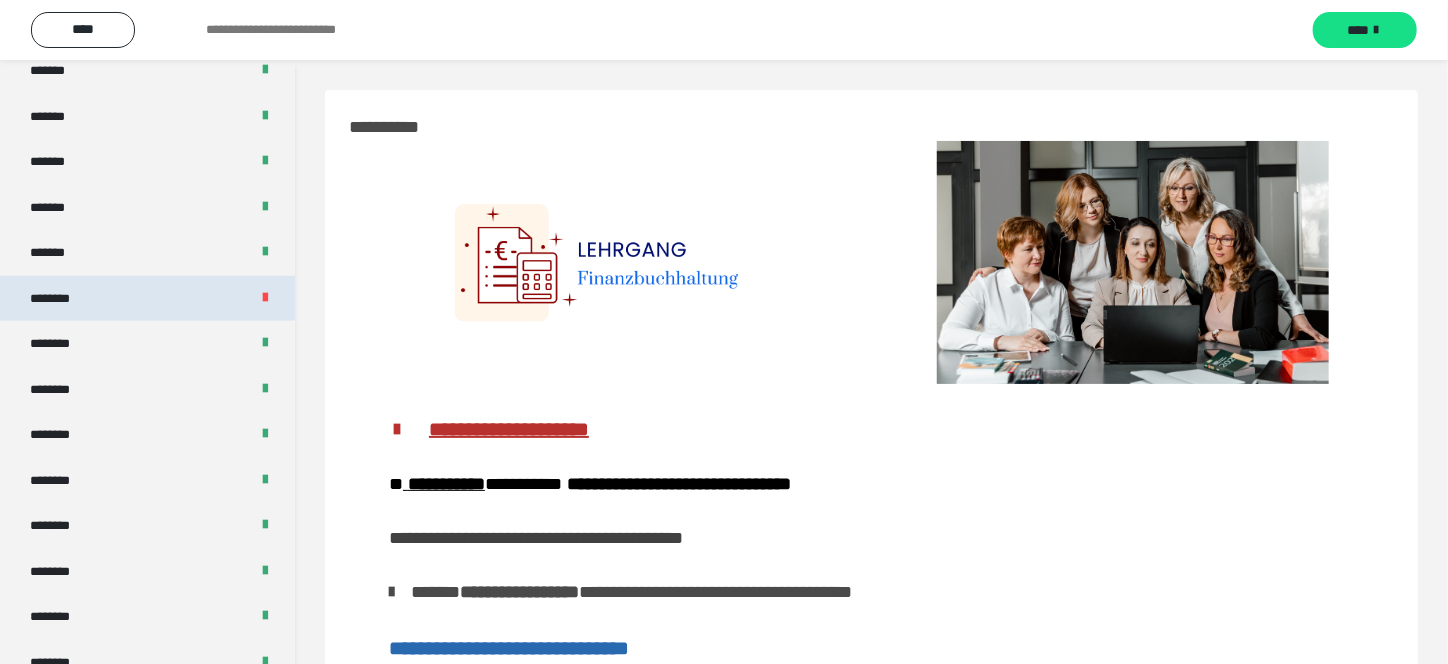 click on "********" at bounding box center (61, 299) 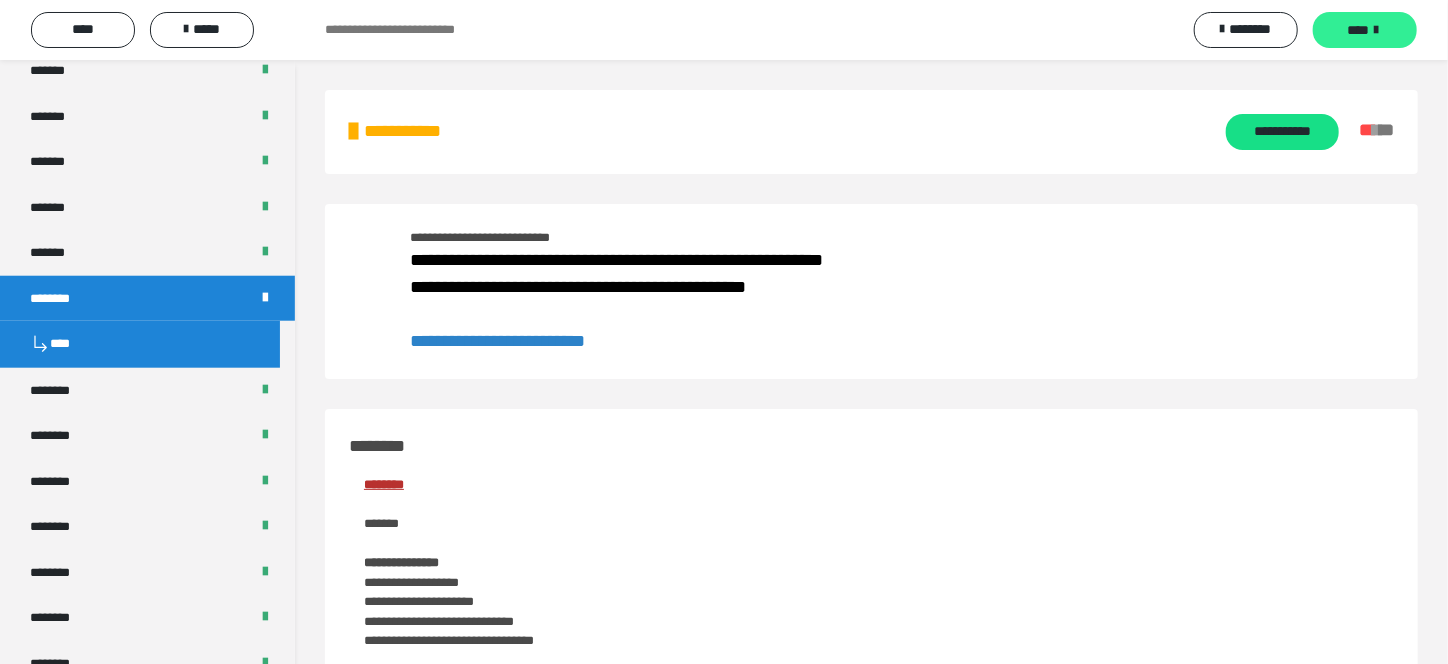 click on "****" at bounding box center [1358, 30] 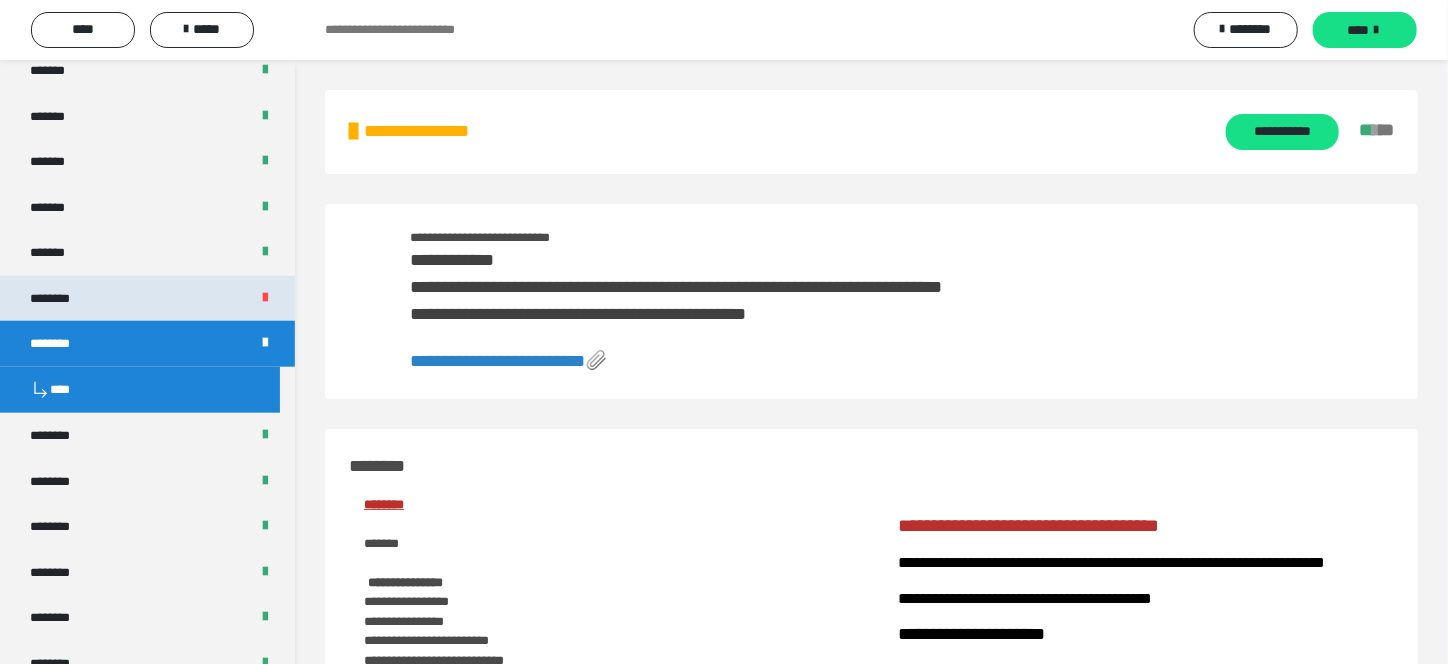 click on "********" at bounding box center (61, 299) 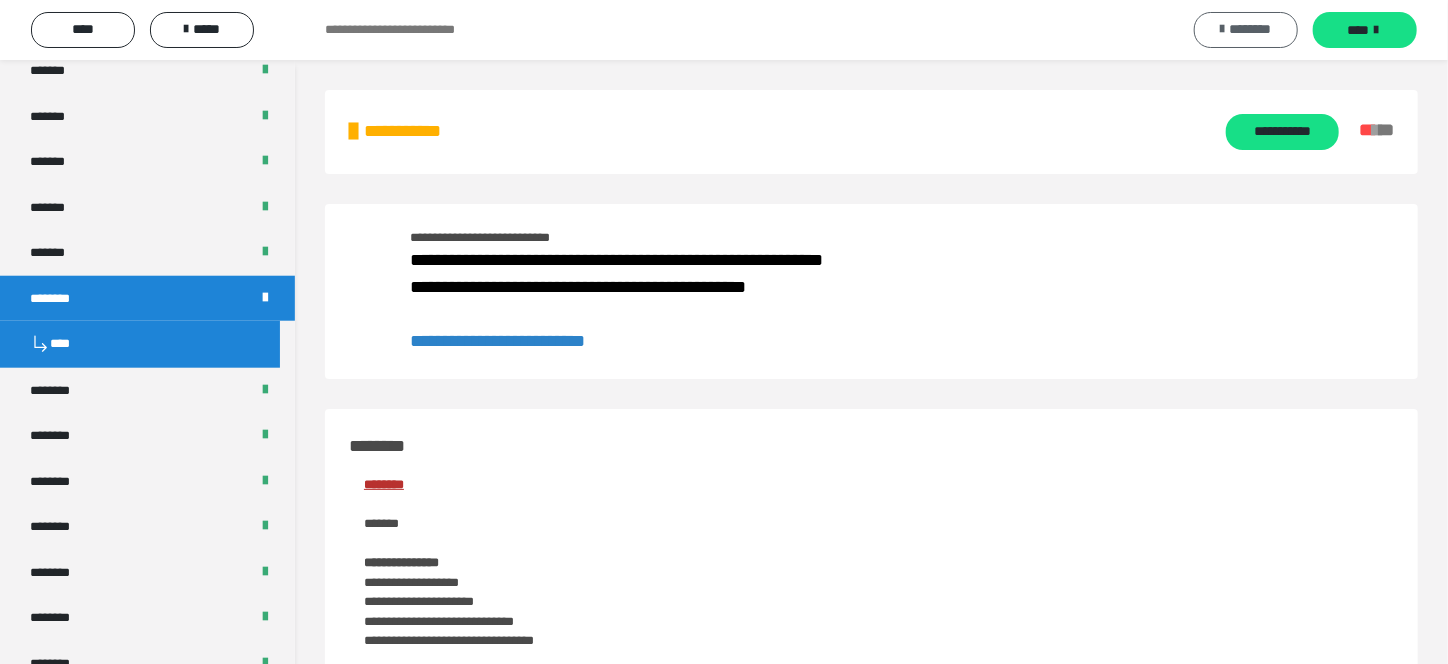 click on "********" at bounding box center (1251, 29) 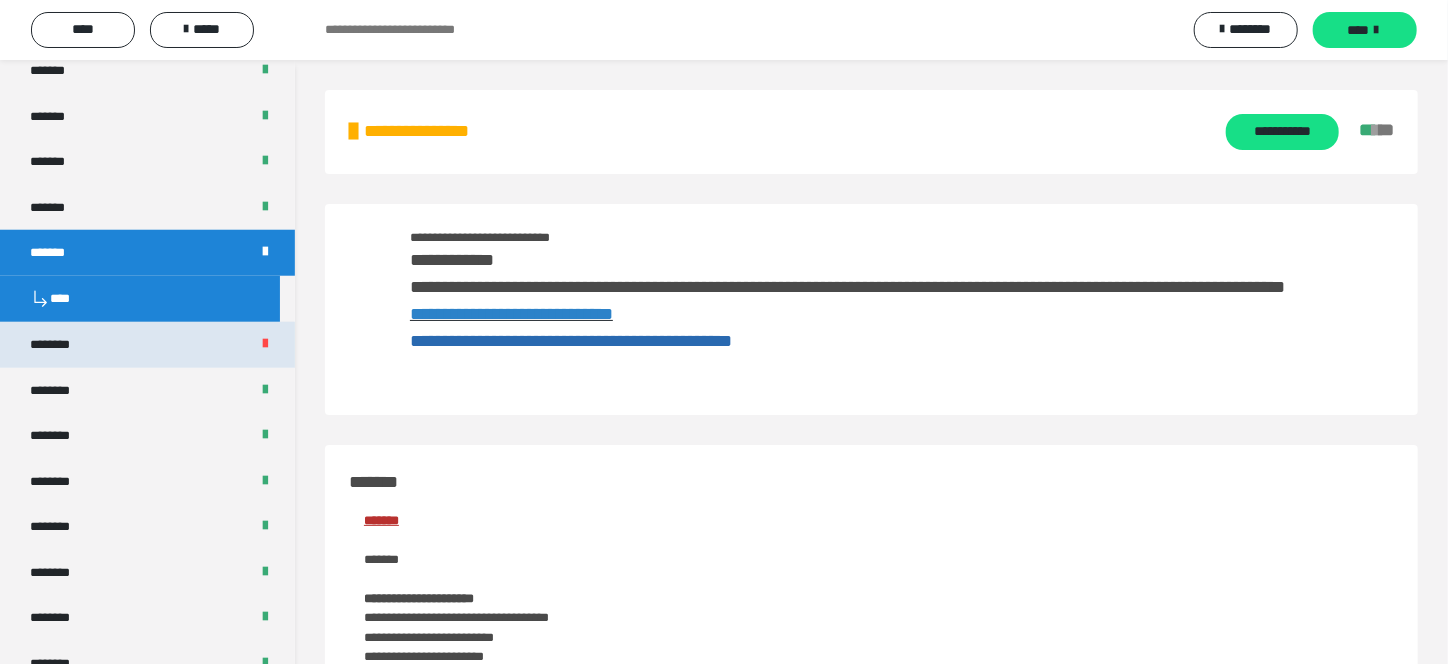 click on "********" at bounding box center [147, 345] 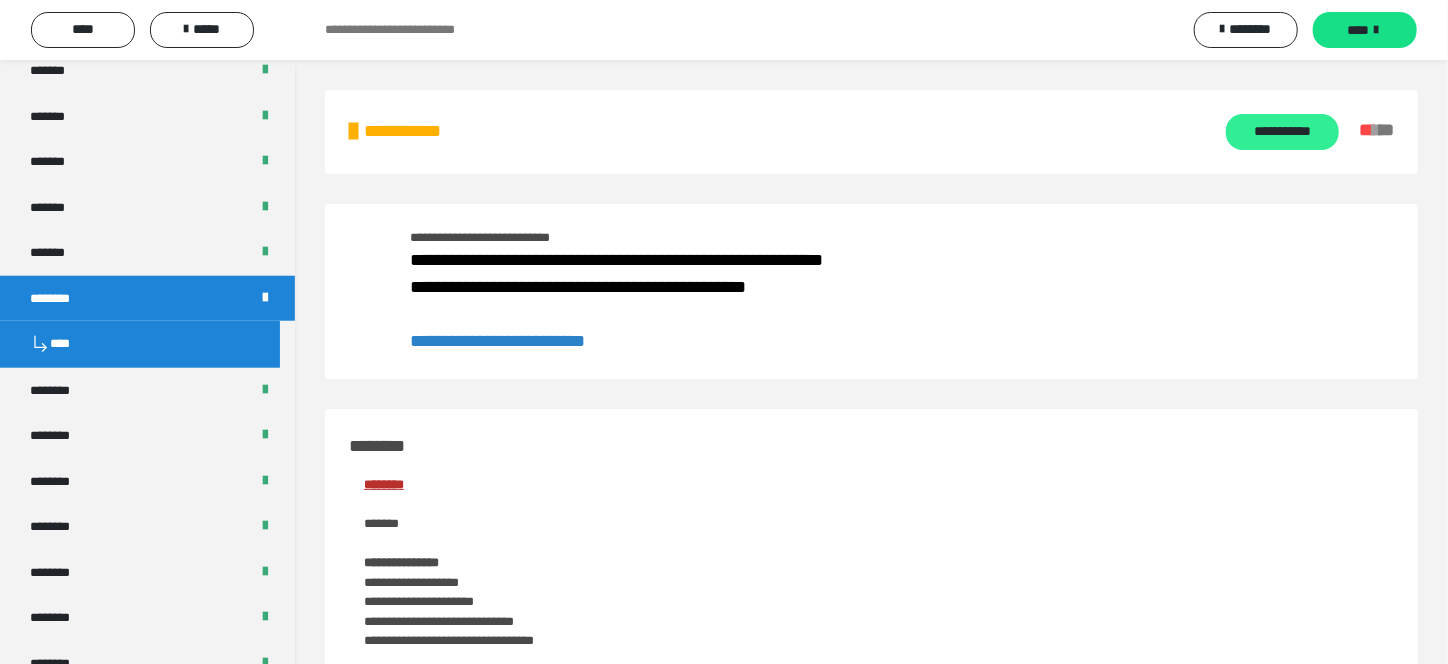 click on "**********" at bounding box center [1282, 132] 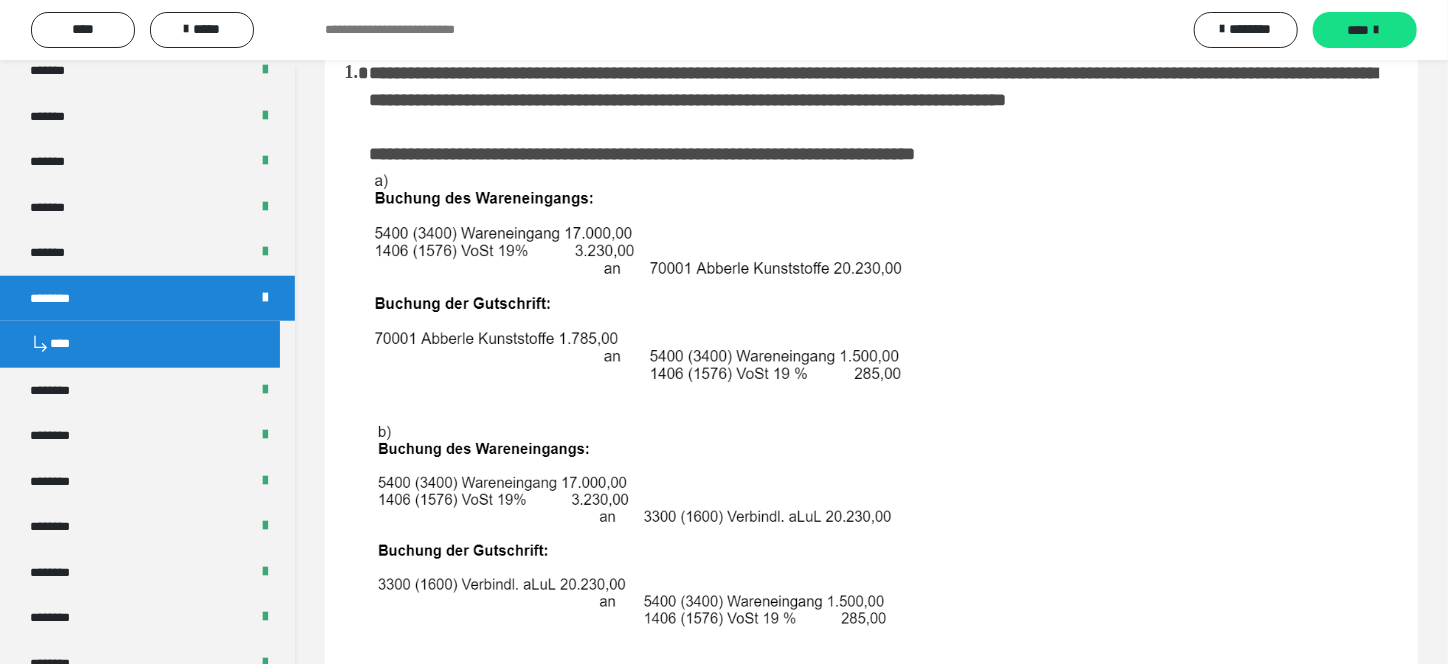 scroll, scrollTop: 0, scrollLeft: 0, axis: both 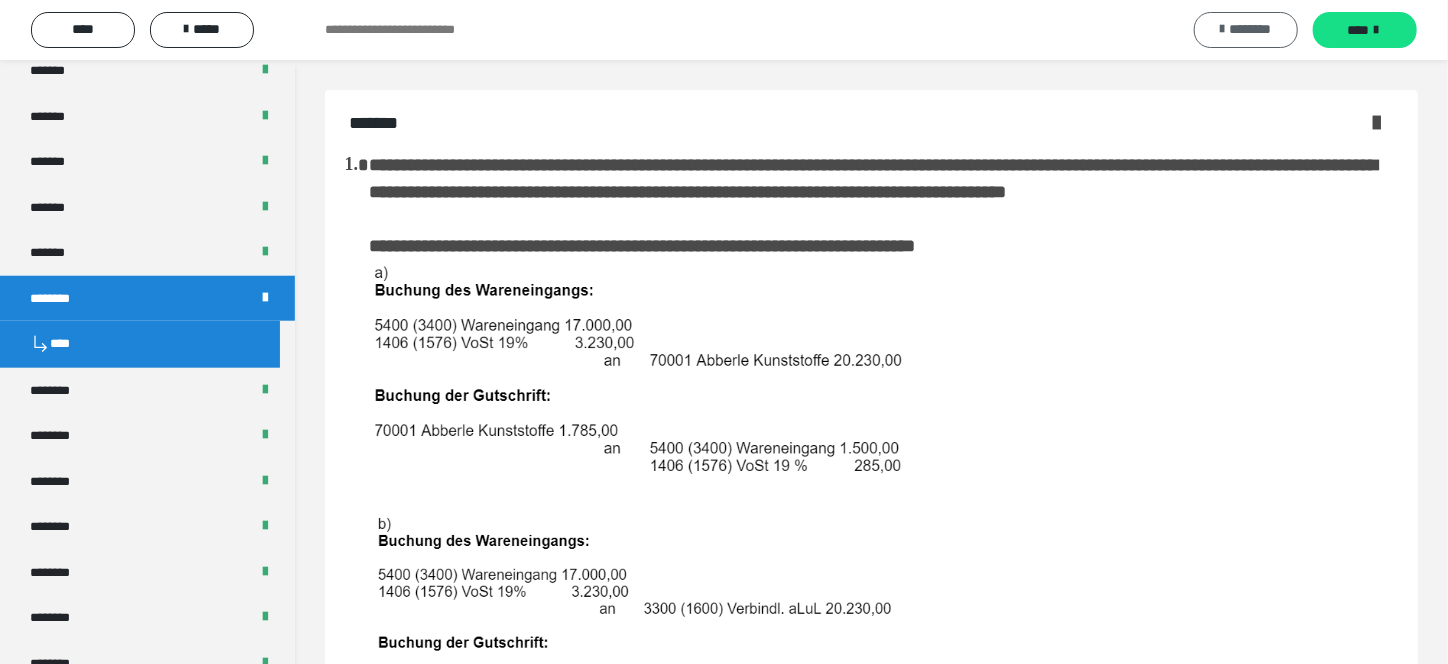 click on "********" at bounding box center (1251, 29) 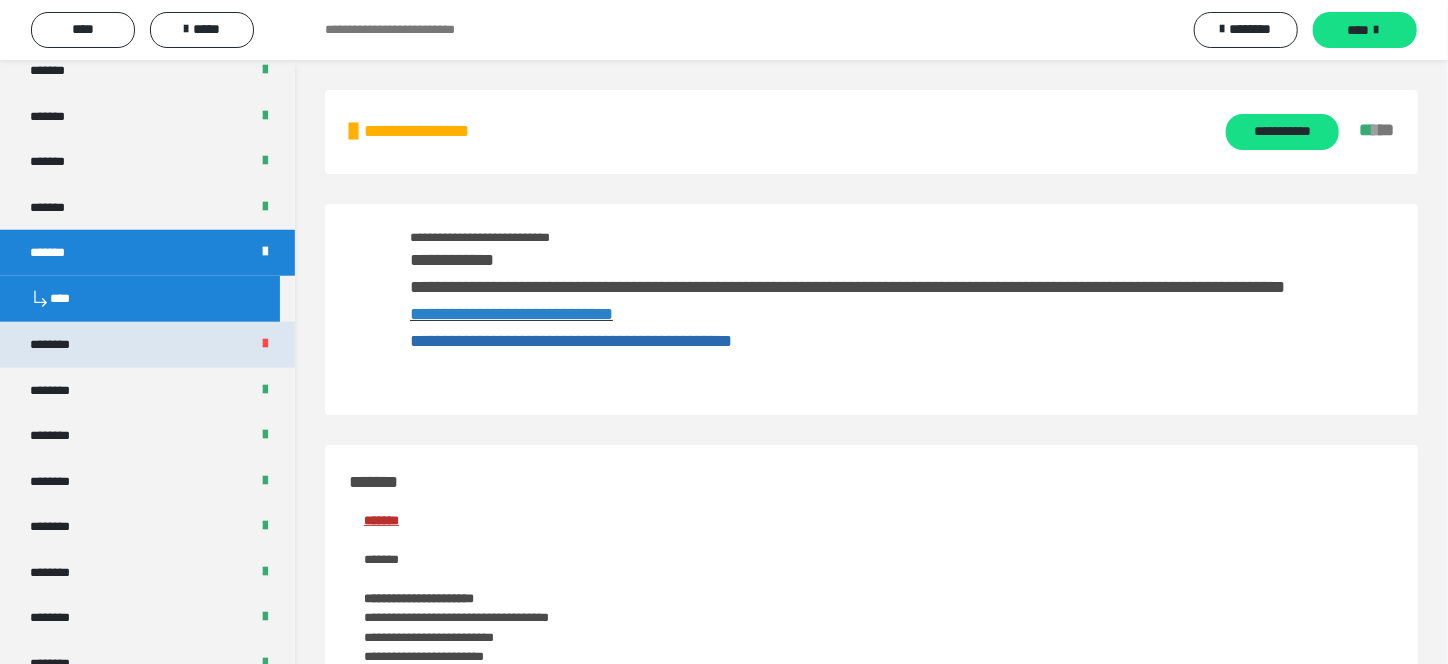 click on "********" at bounding box center (61, 345) 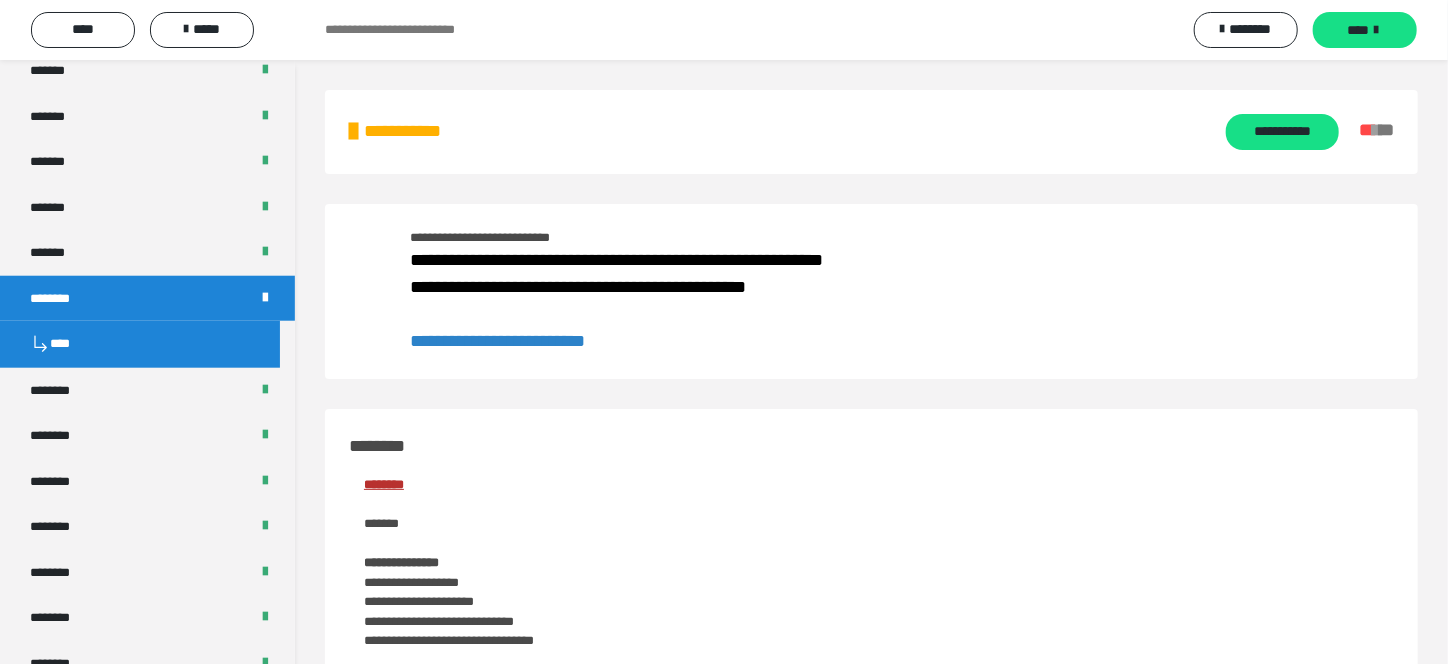 click on "**********" at bounding box center (497, 341) 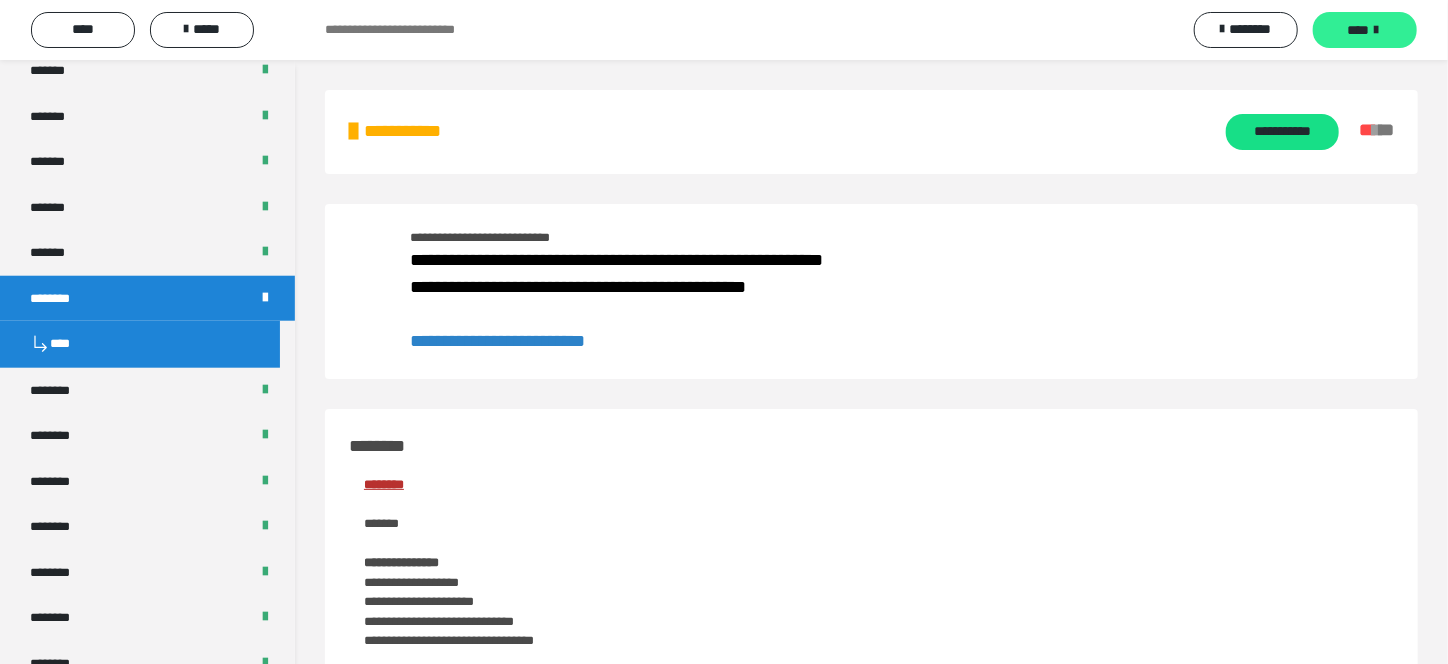 click on "****" at bounding box center [1365, 30] 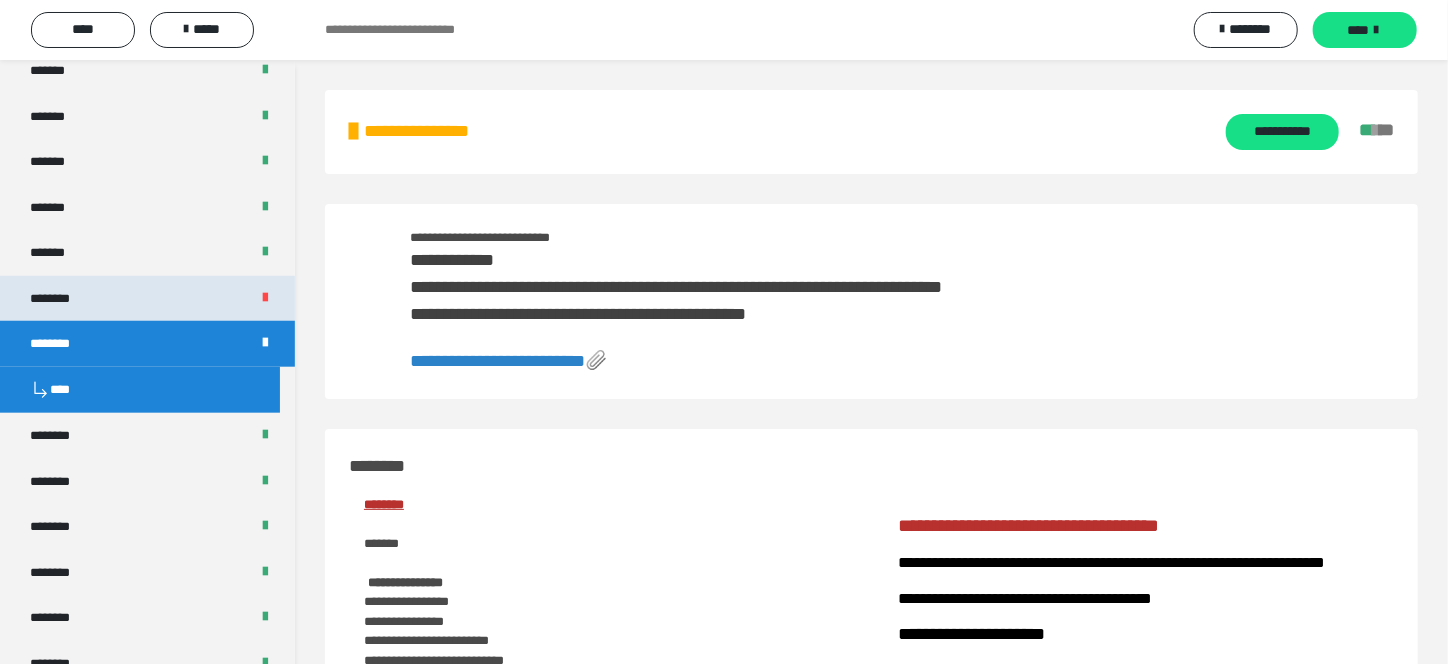 click on "********" at bounding box center [147, 299] 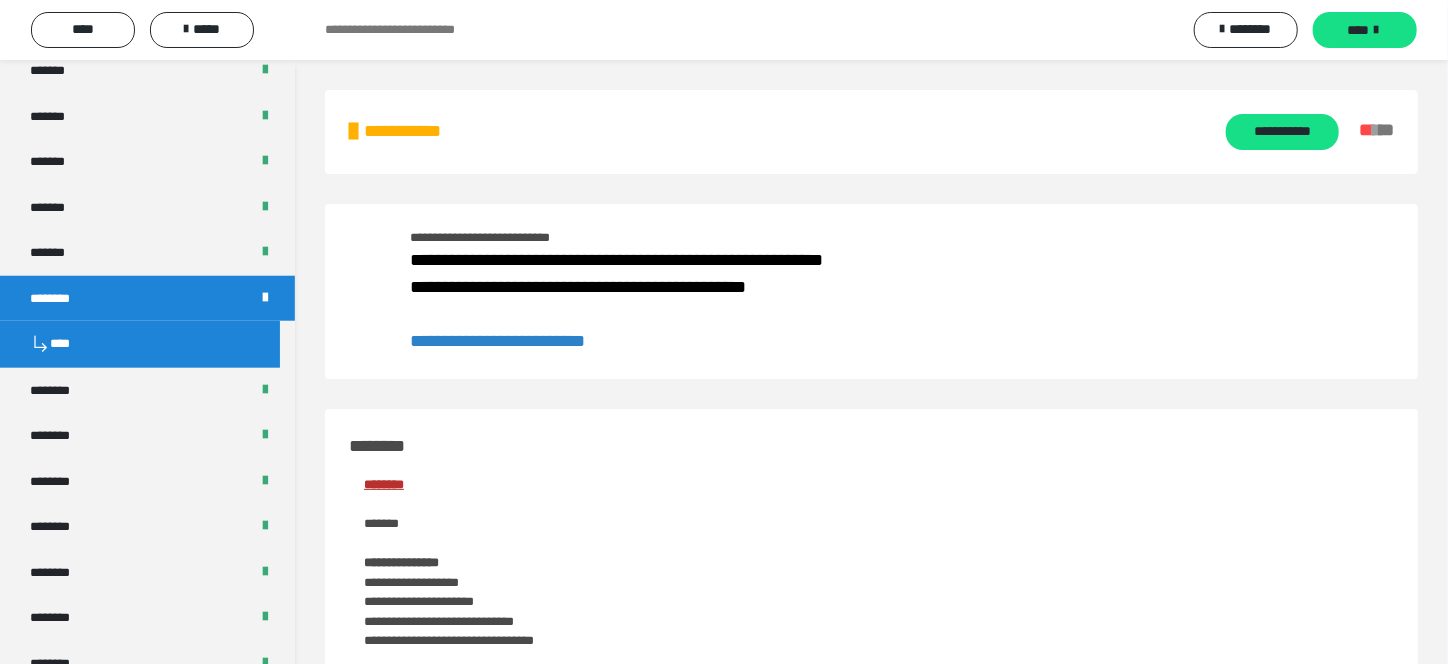click on "**********" at bounding box center (412, 131) 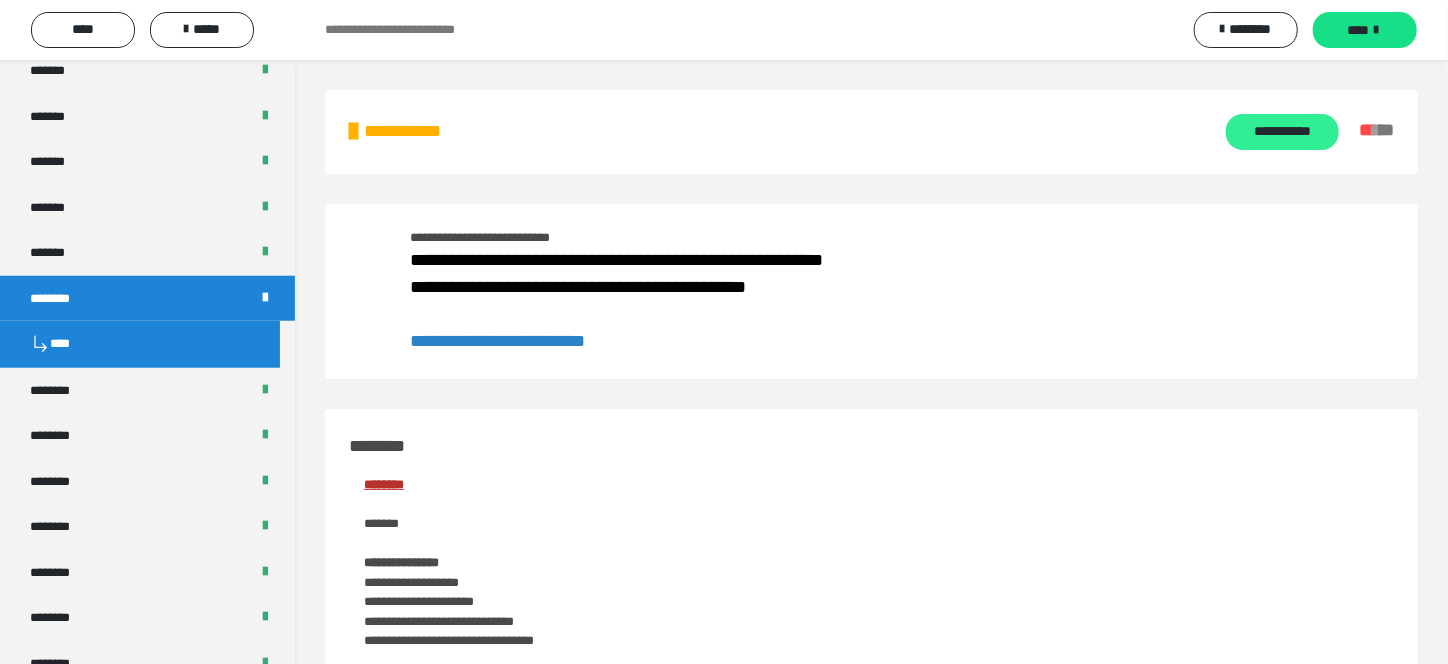 click on "**********" at bounding box center (1282, 132) 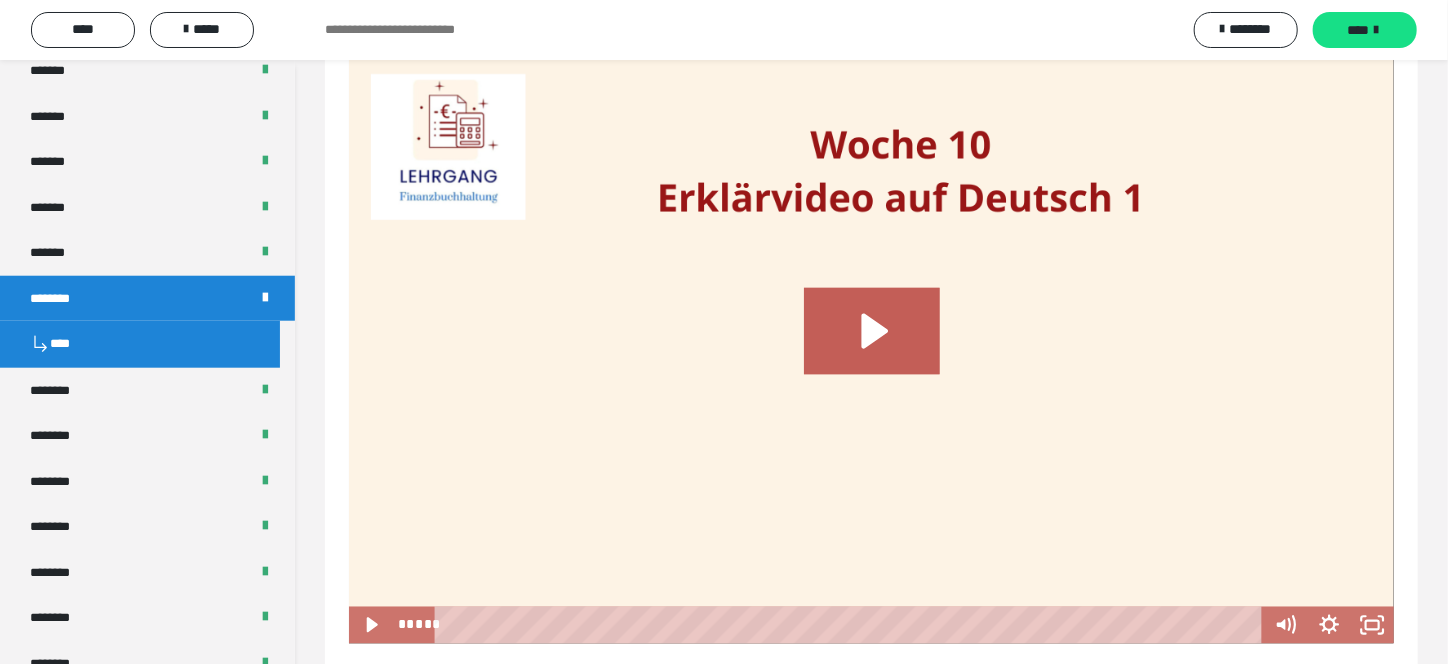 scroll, scrollTop: 5500, scrollLeft: 0, axis: vertical 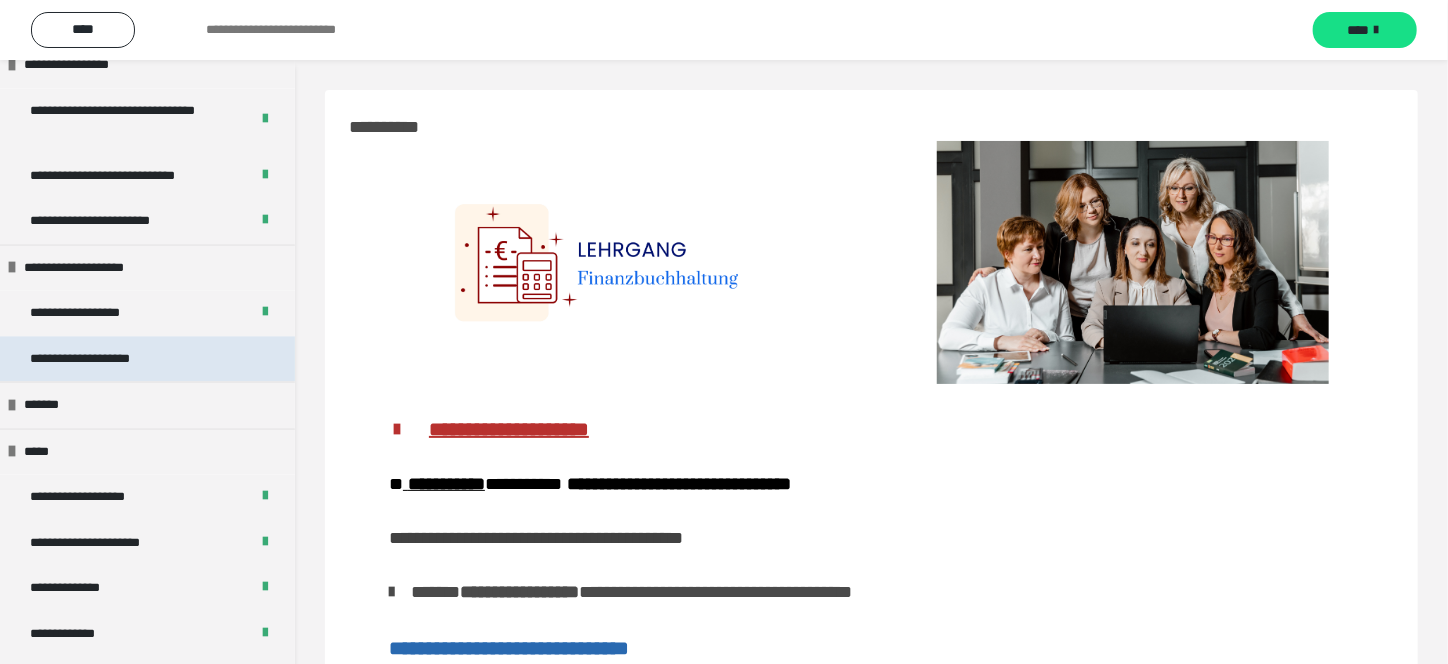 click on "**********" at bounding box center [102, 359] 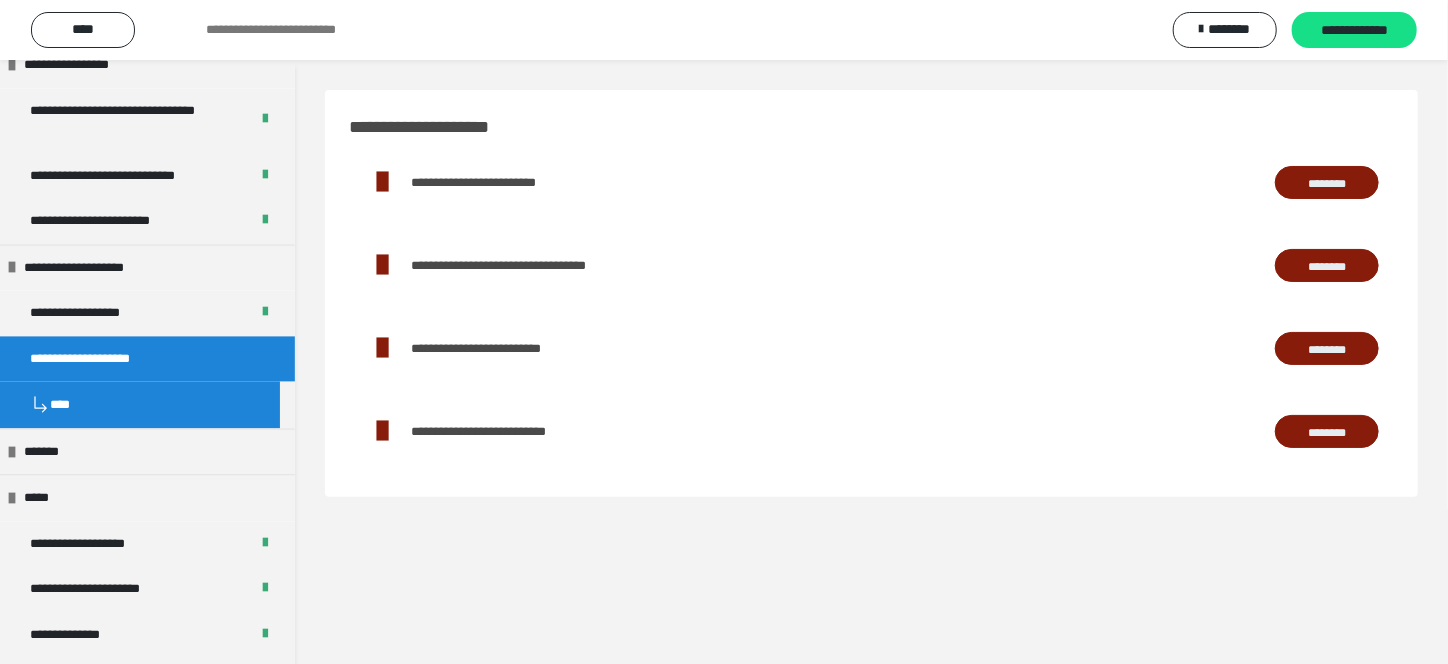 click on "********" at bounding box center [1327, 183] 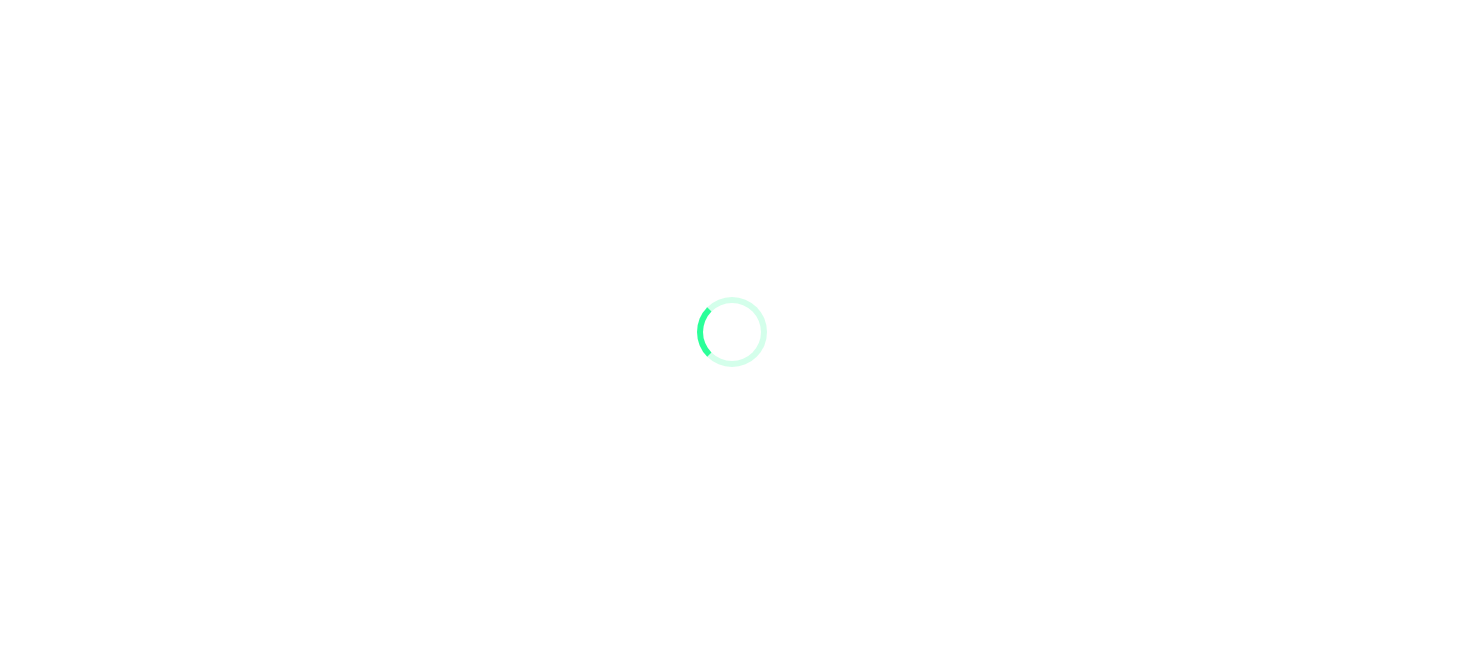 scroll, scrollTop: 0, scrollLeft: 0, axis: both 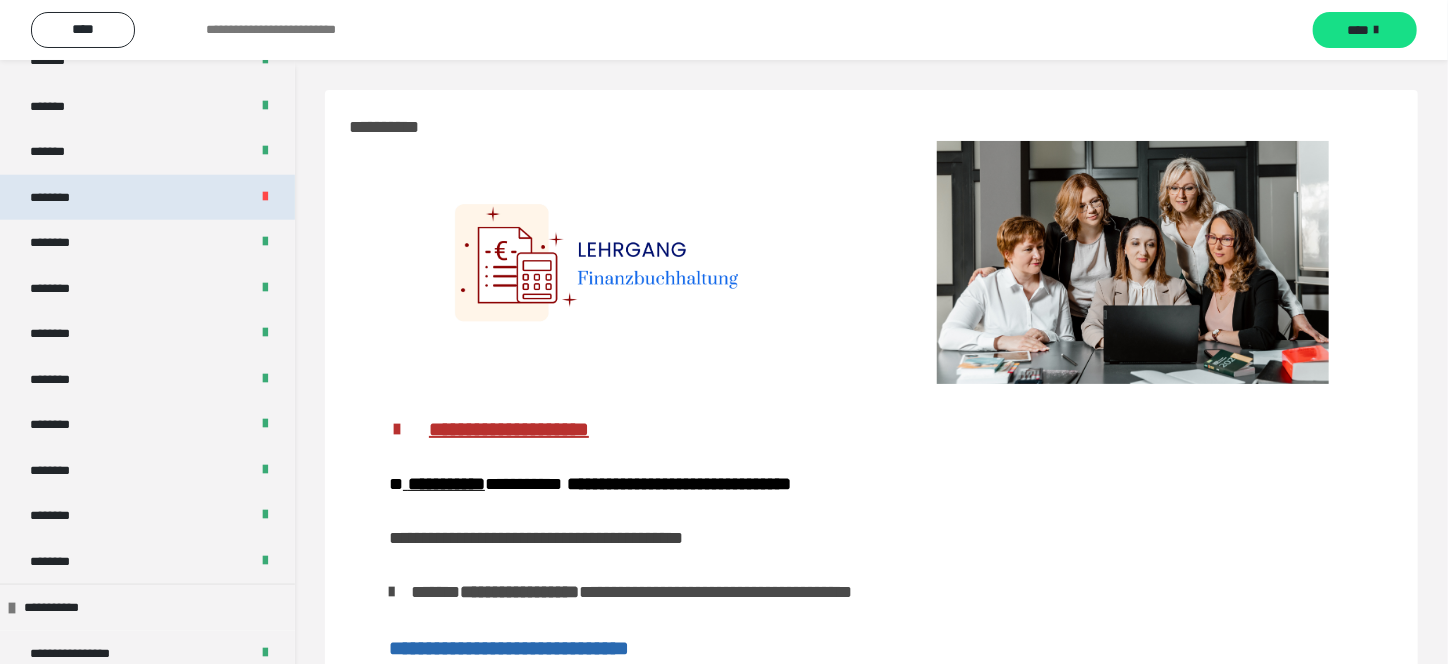 click on "********" at bounding box center [61, 198] 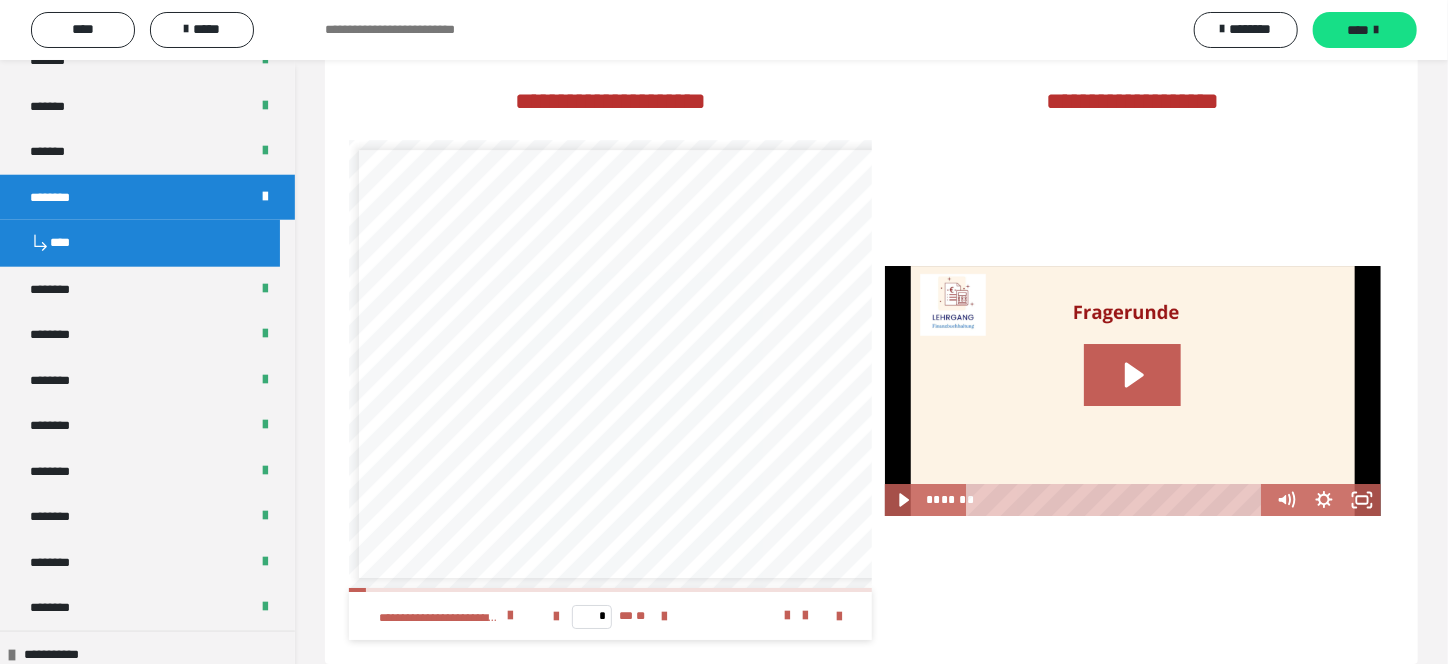 scroll, scrollTop: 3352, scrollLeft: 0, axis: vertical 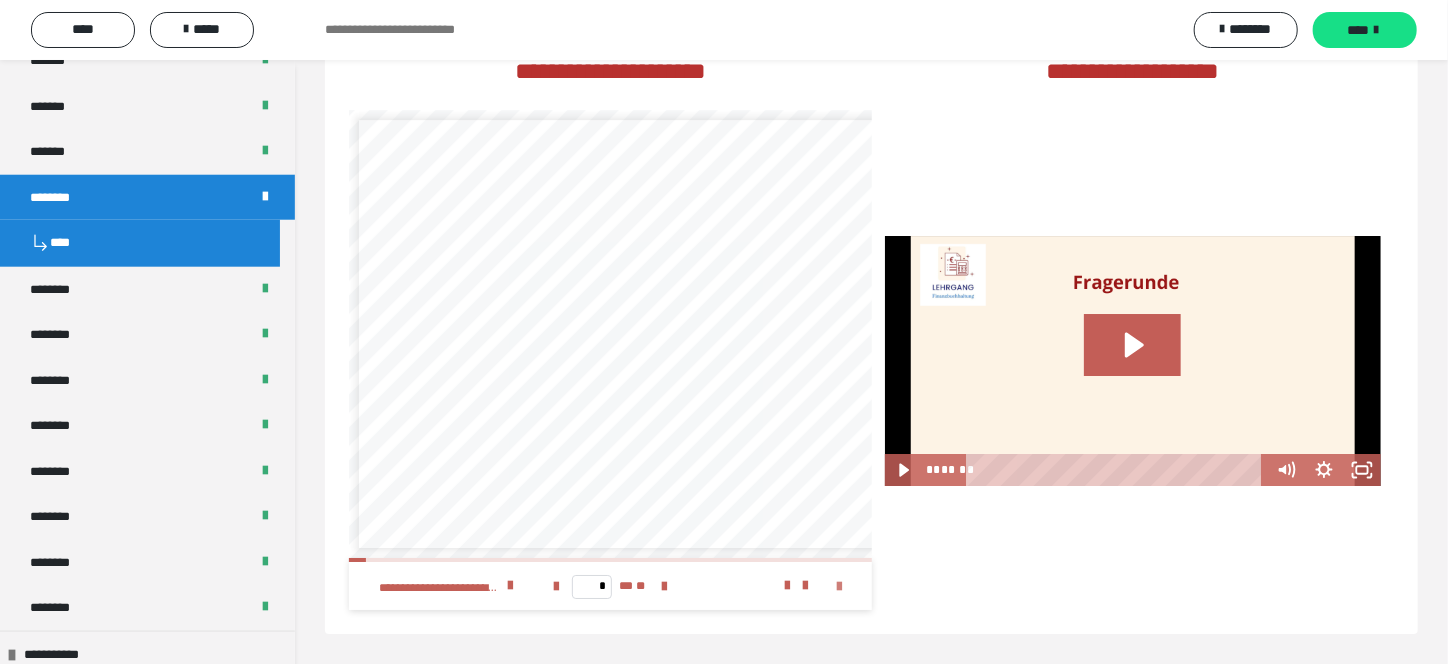 click at bounding box center [840, 587] 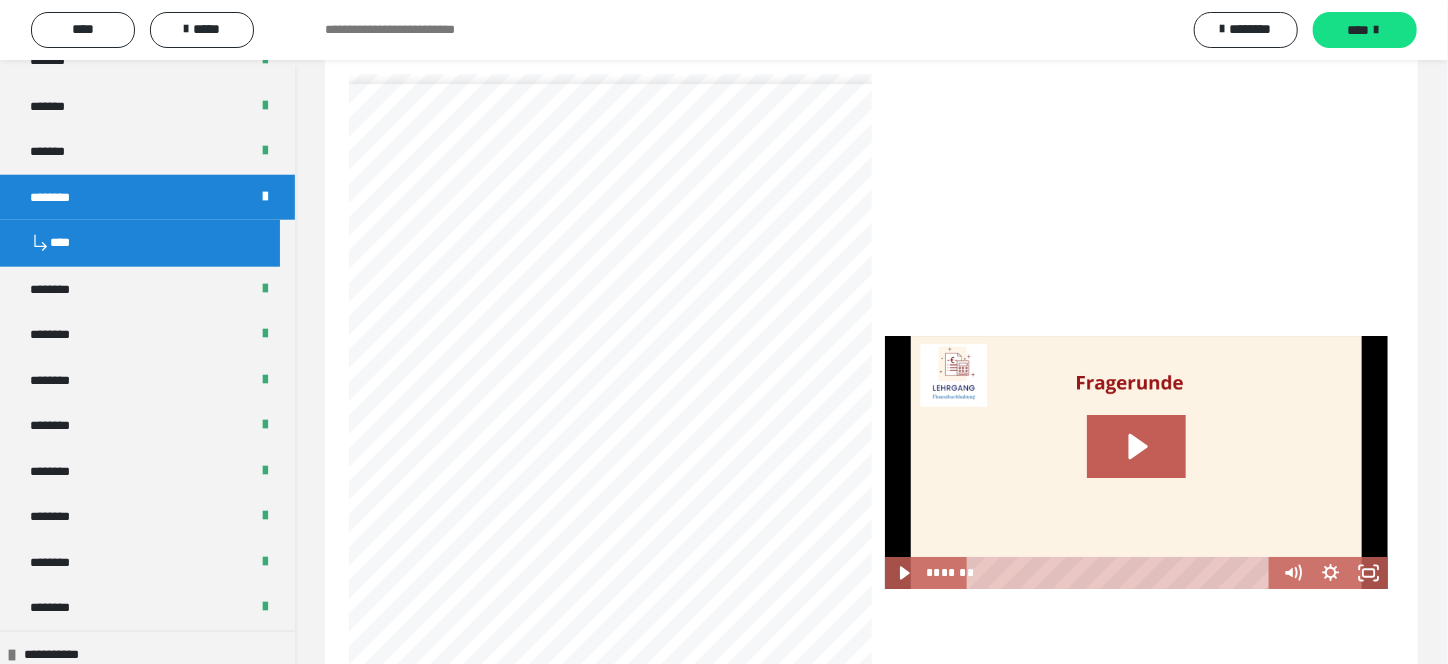 scroll, scrollTop: 3212, scrollLeft: 0, axis: vertical 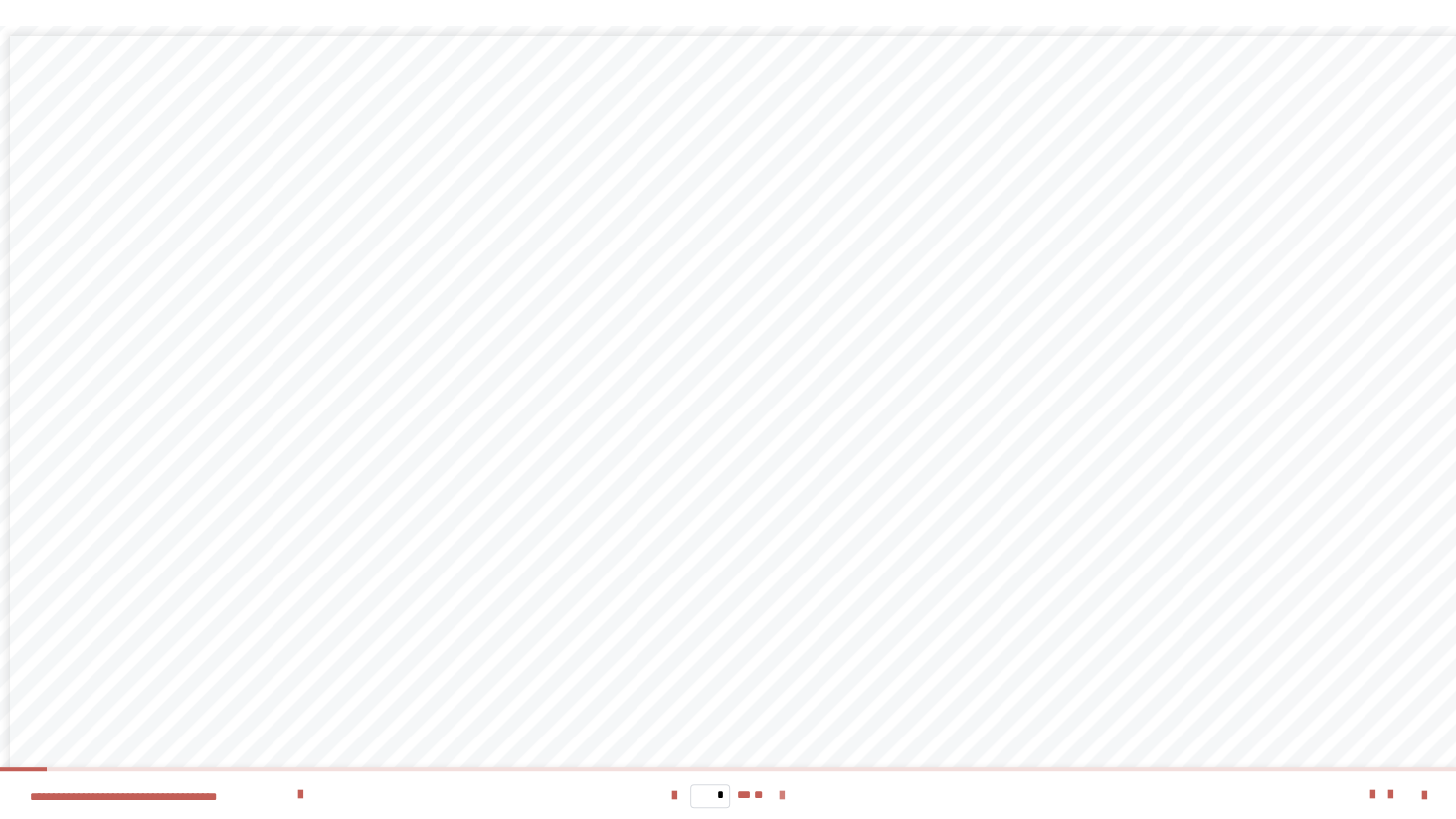 click at bounding box center [782, 796] 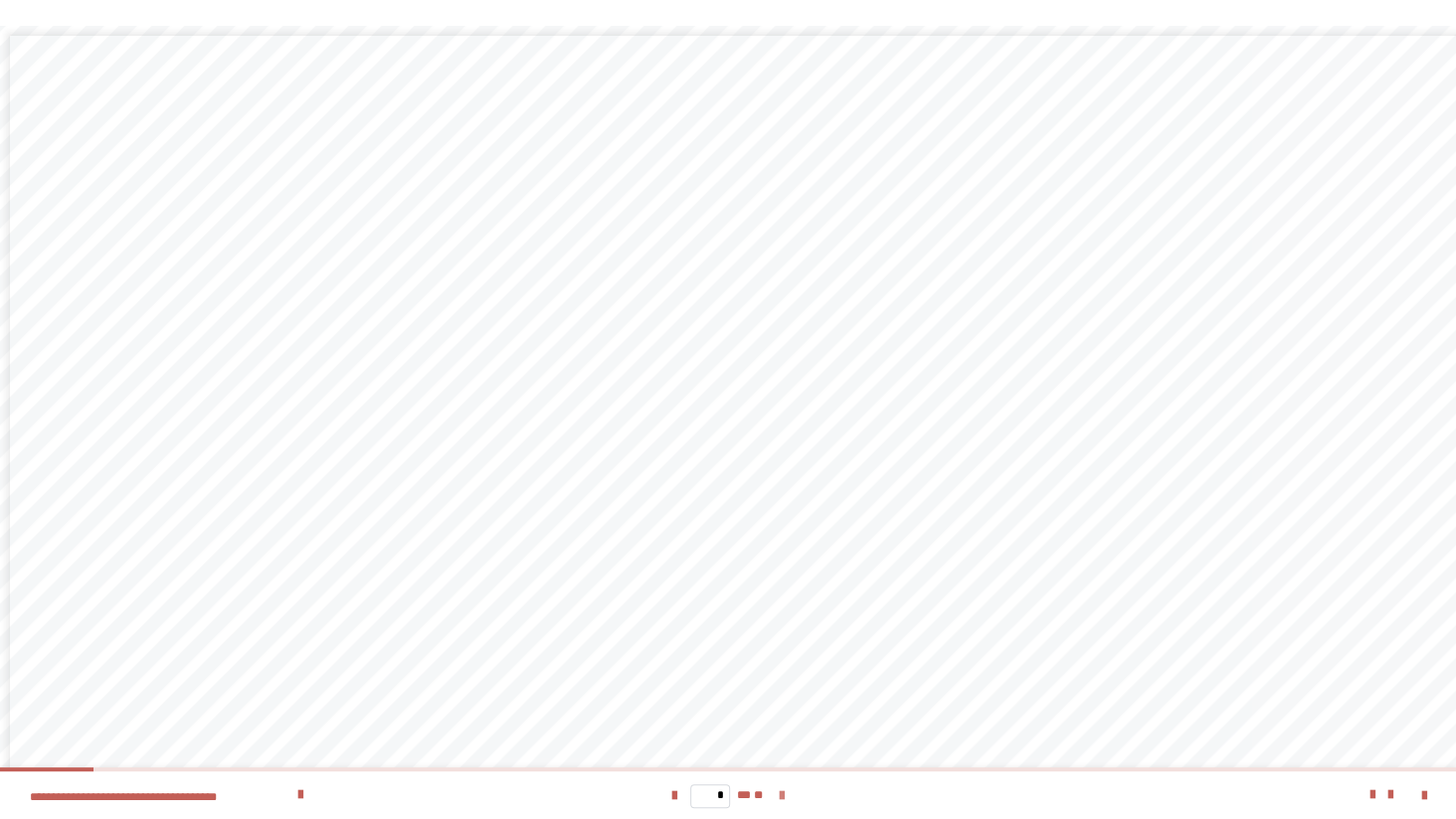 click at bounding box center [782, 796] 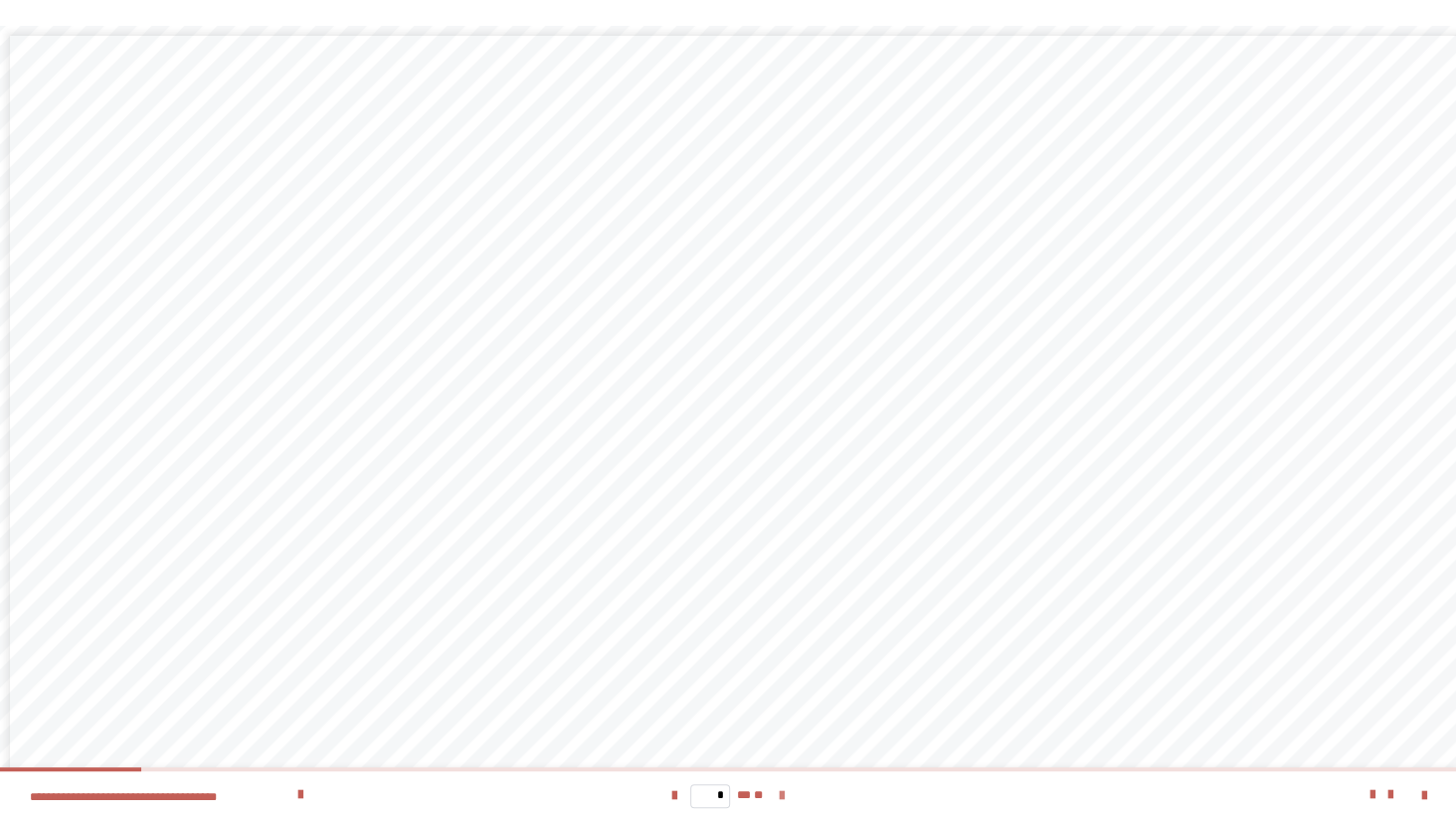 click at bounding box center (782, 796) 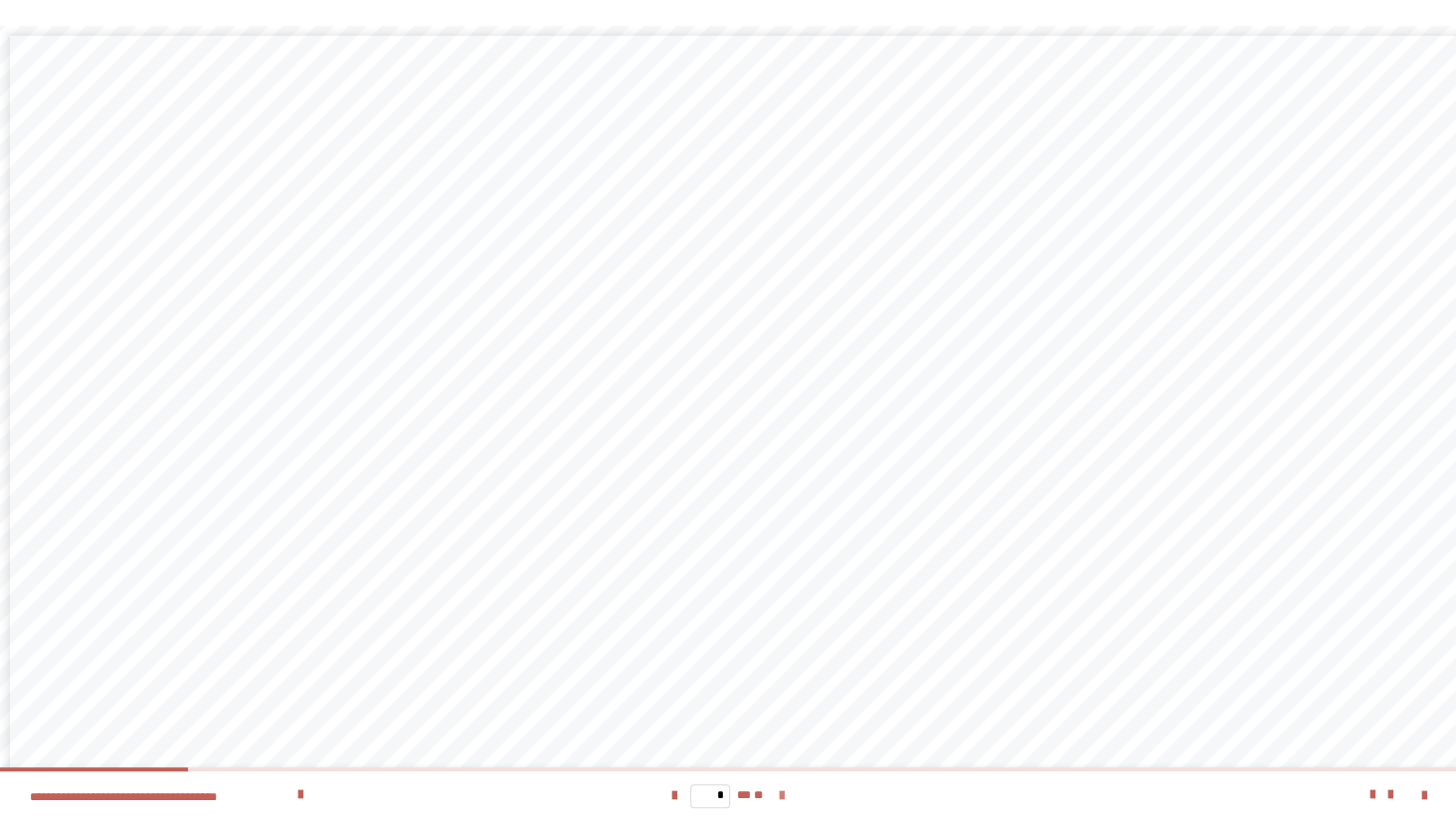 click at bounding box center (782, 796) 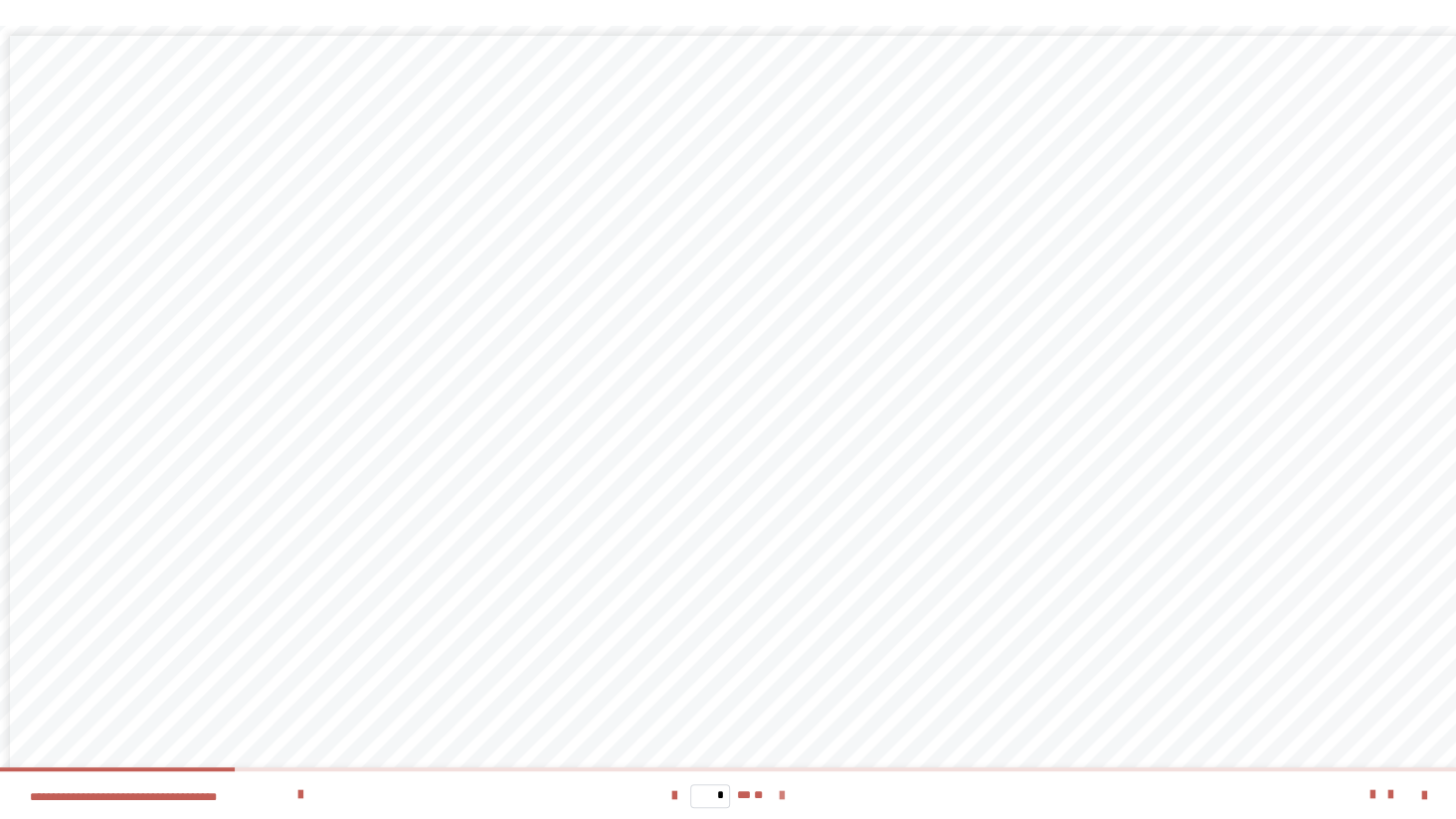 click at bounding box center (782, 796) 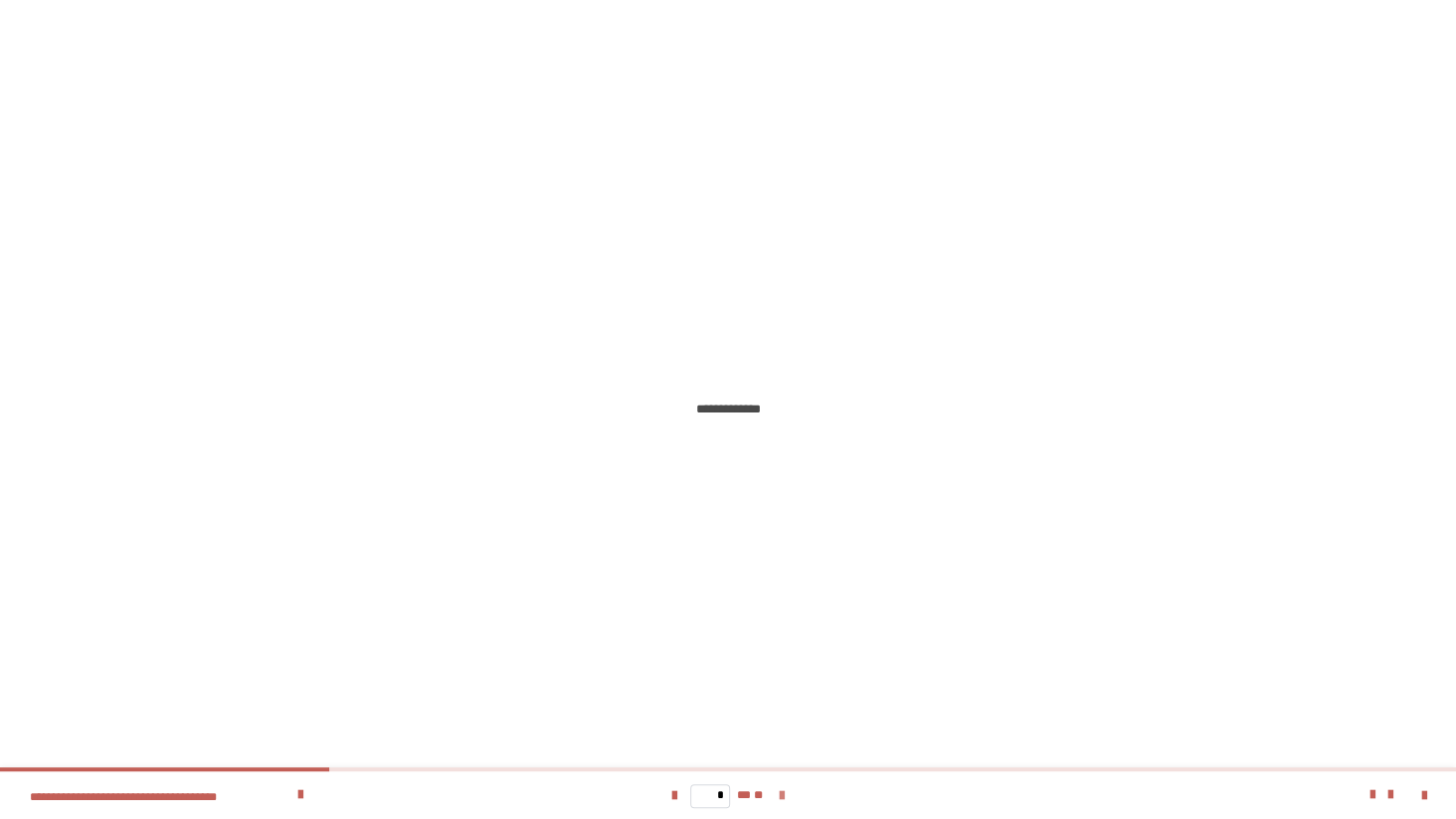 click at bounding box center [782, 796] 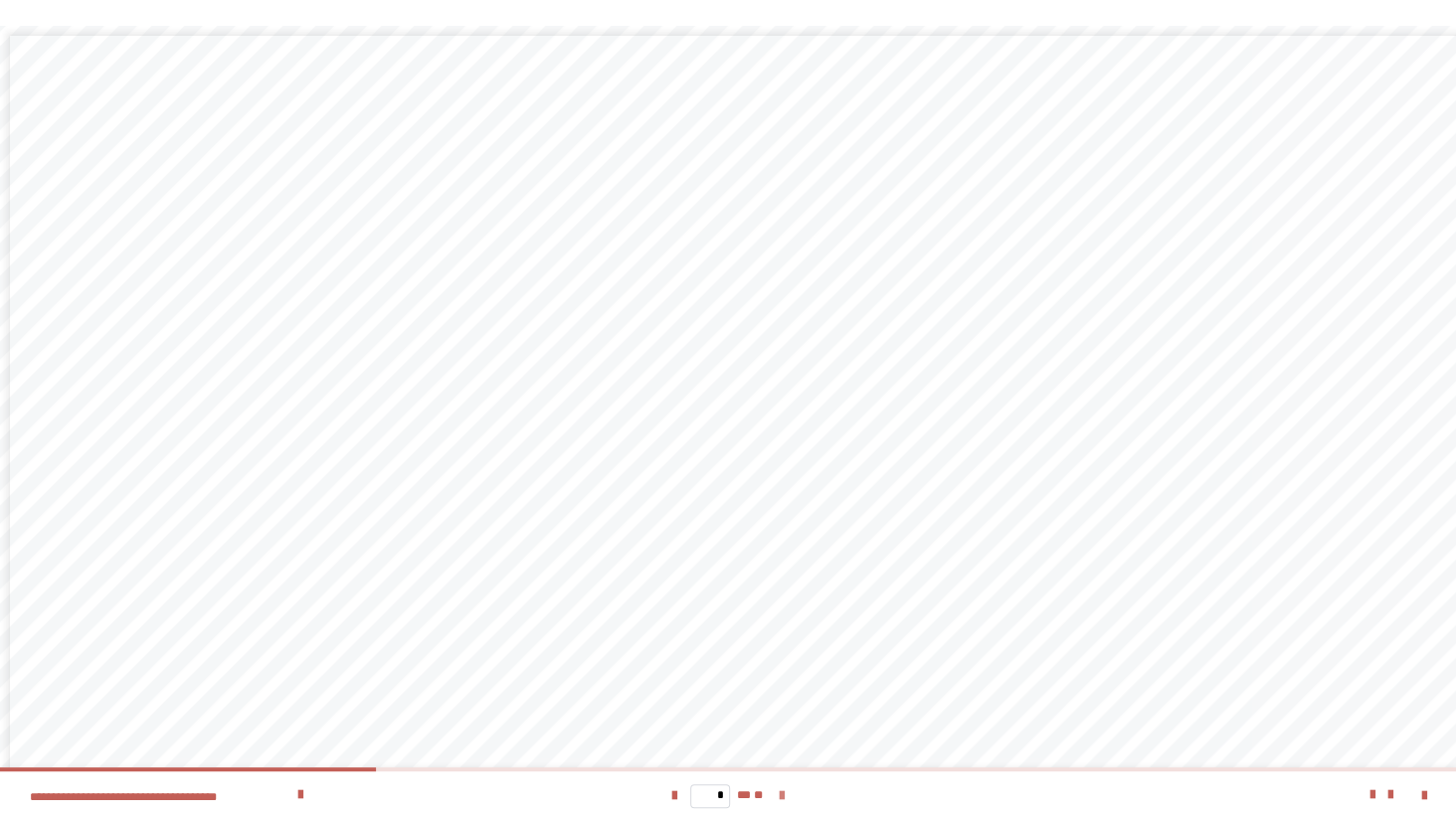 click at bounding box center [782, 796] 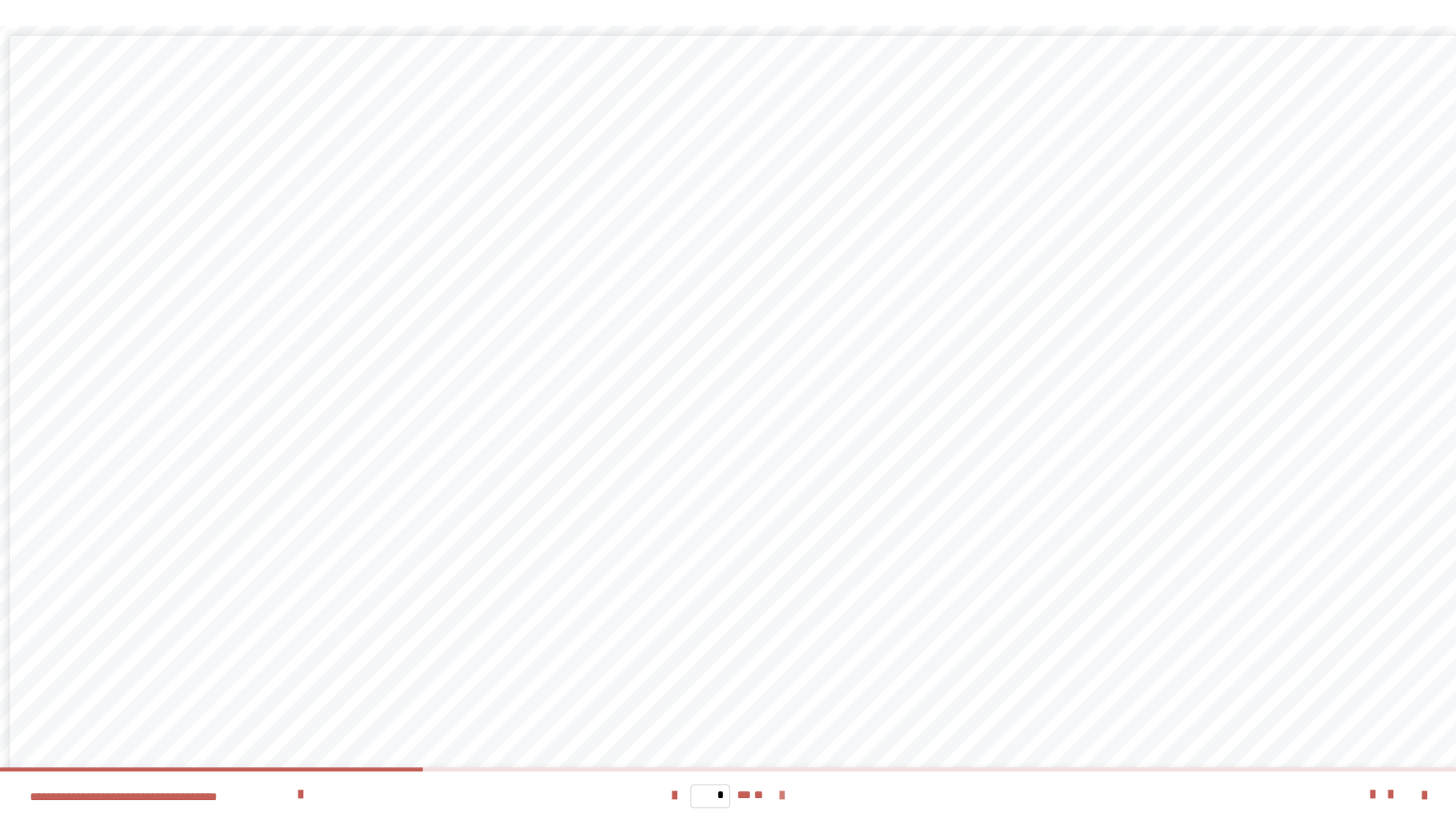 click at bounding box center [782, 796] 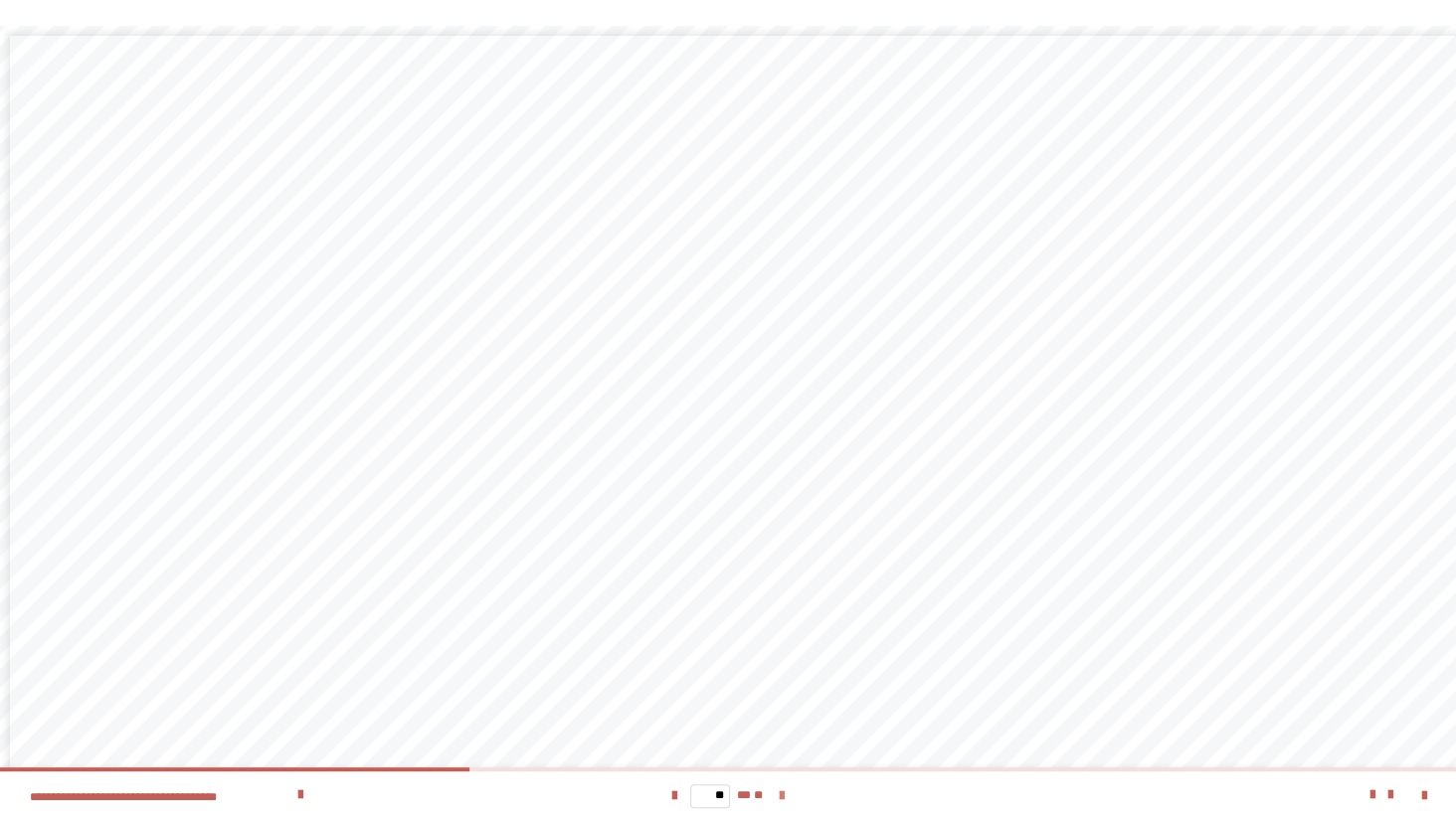 click at bounding box center [782, 796] 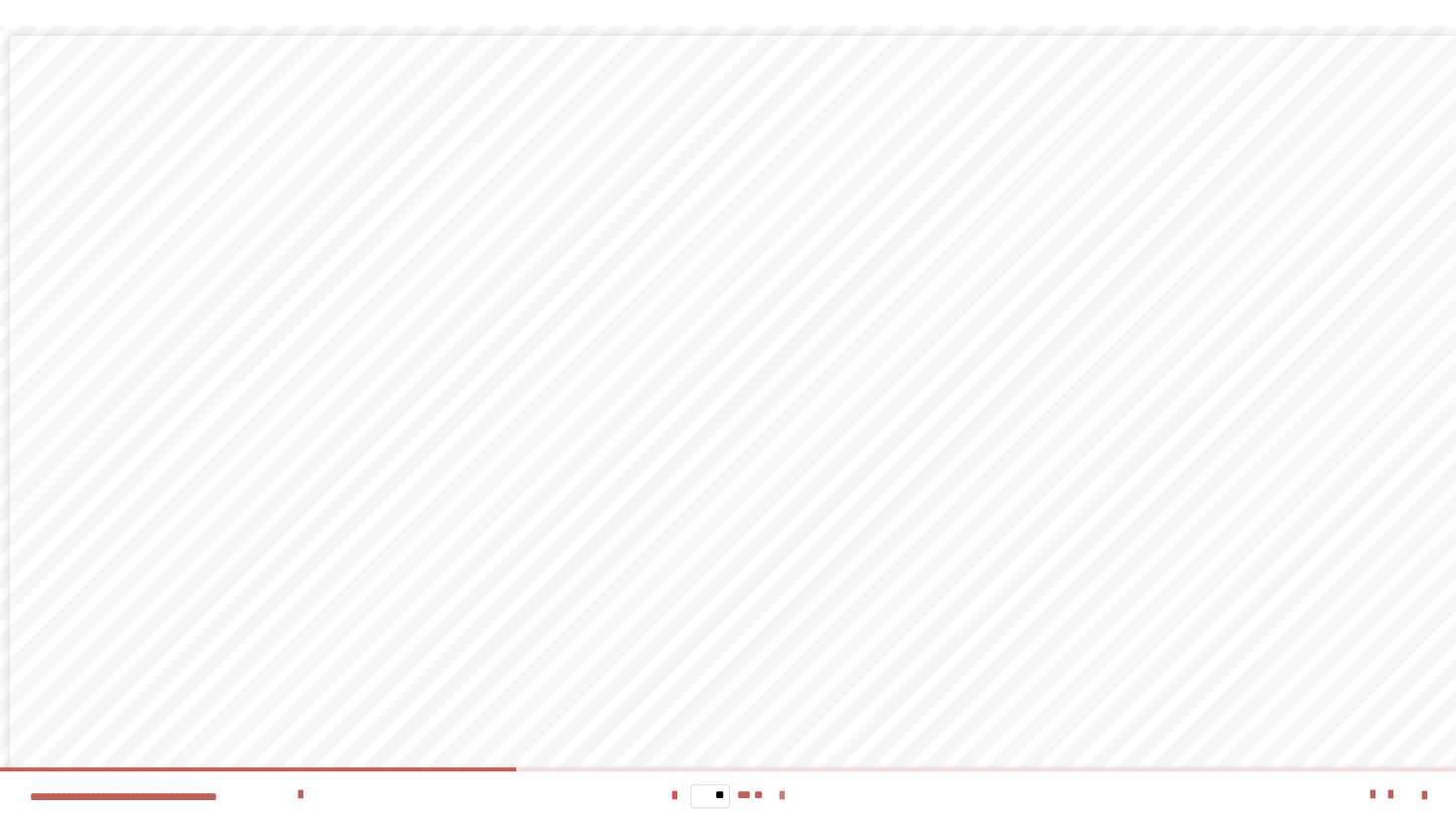 click at bounding box center [782, 796] 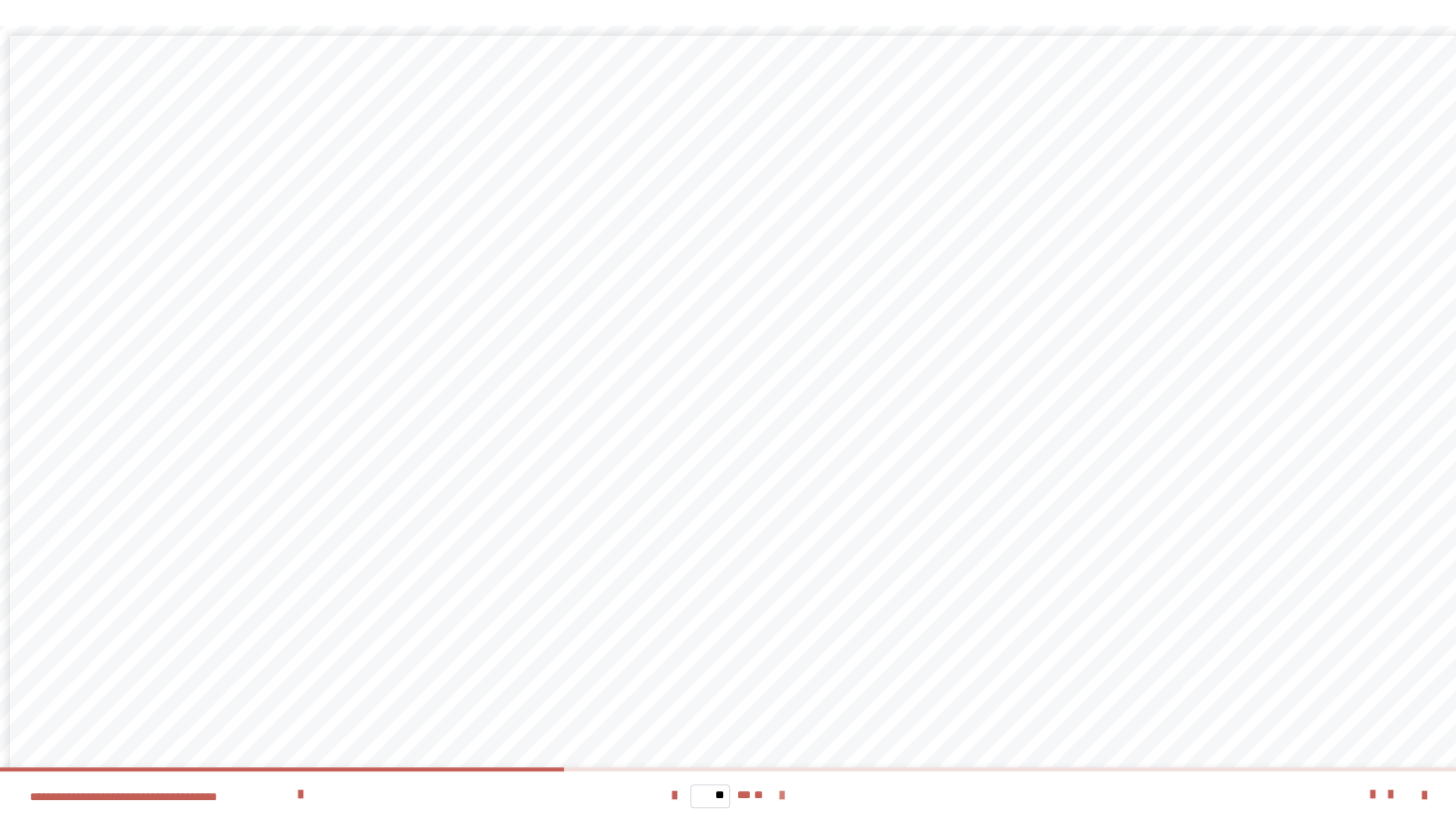 click at bounding box center (782, 796) 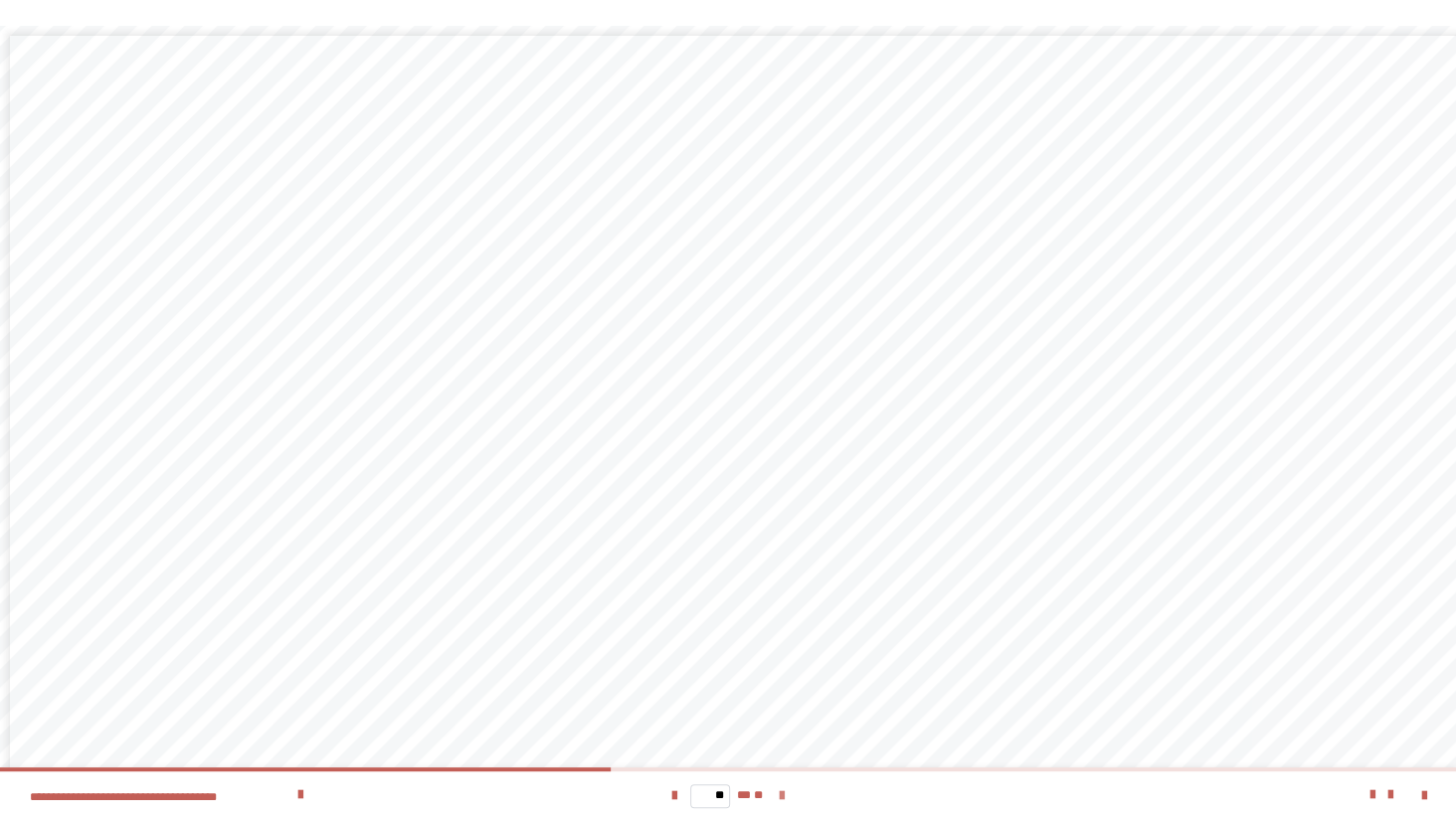 click at bounding box center [782, 796] 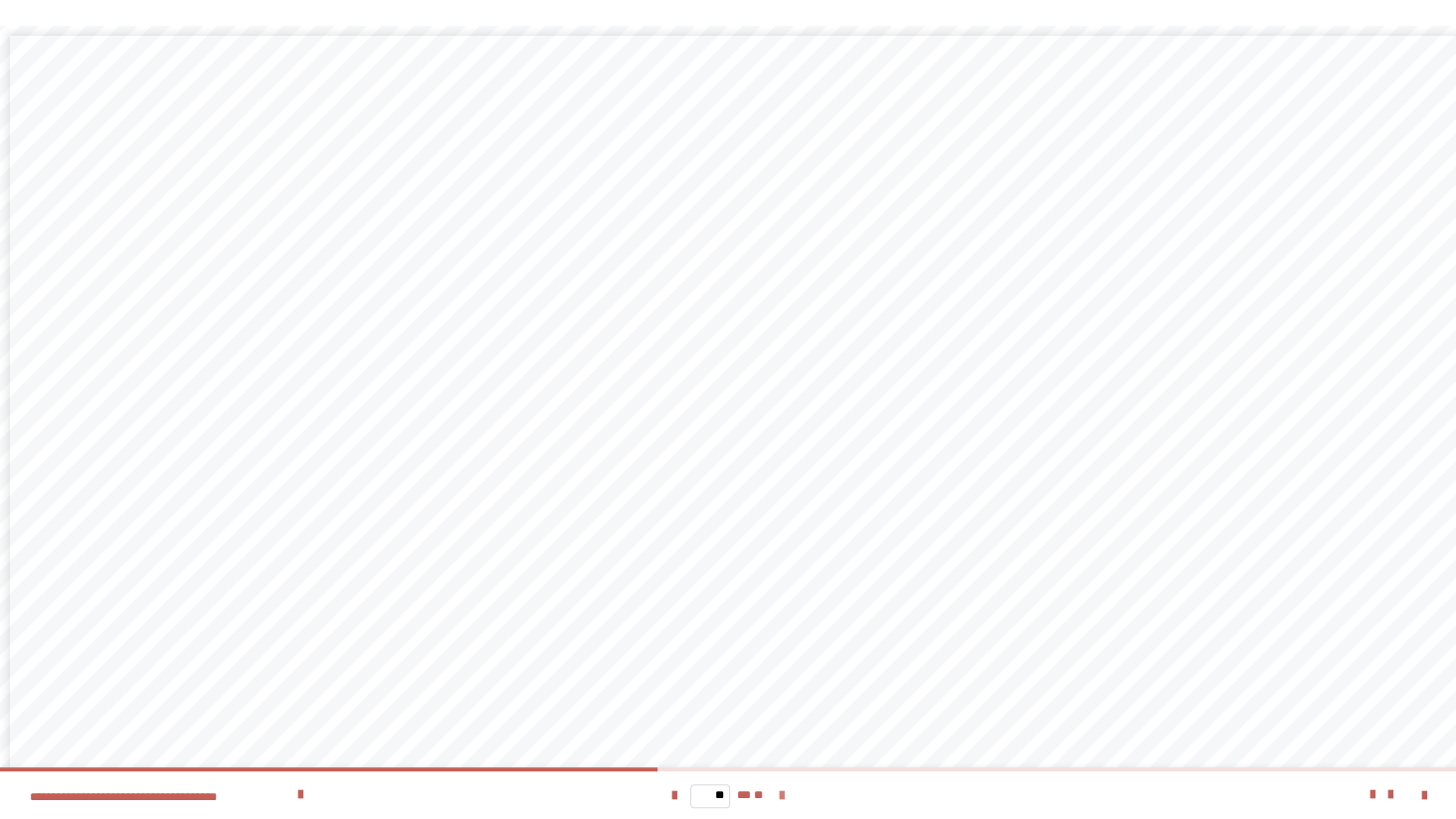 click at bounding box center [782, 796] 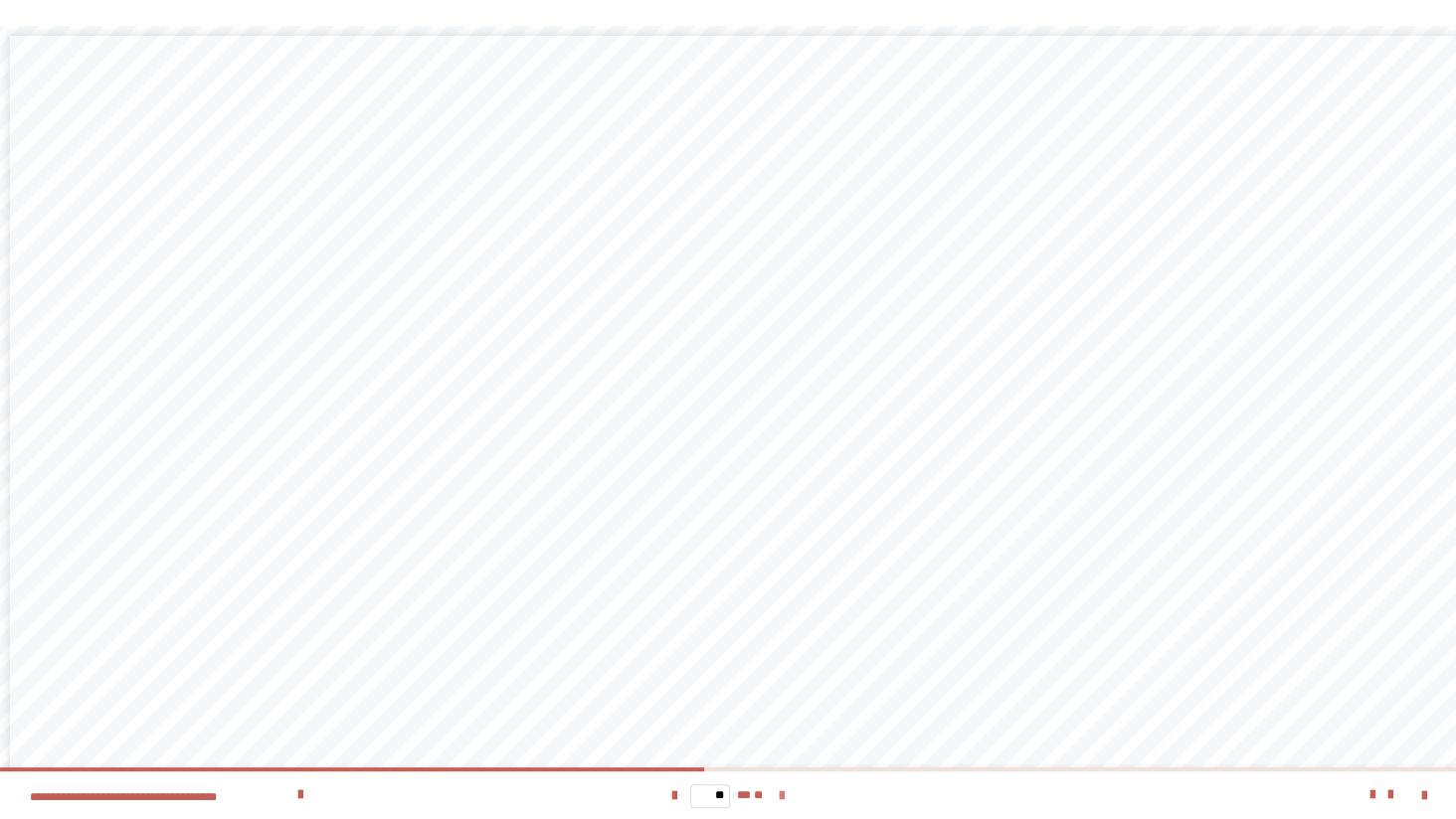 click at bounding box center (782, 796) 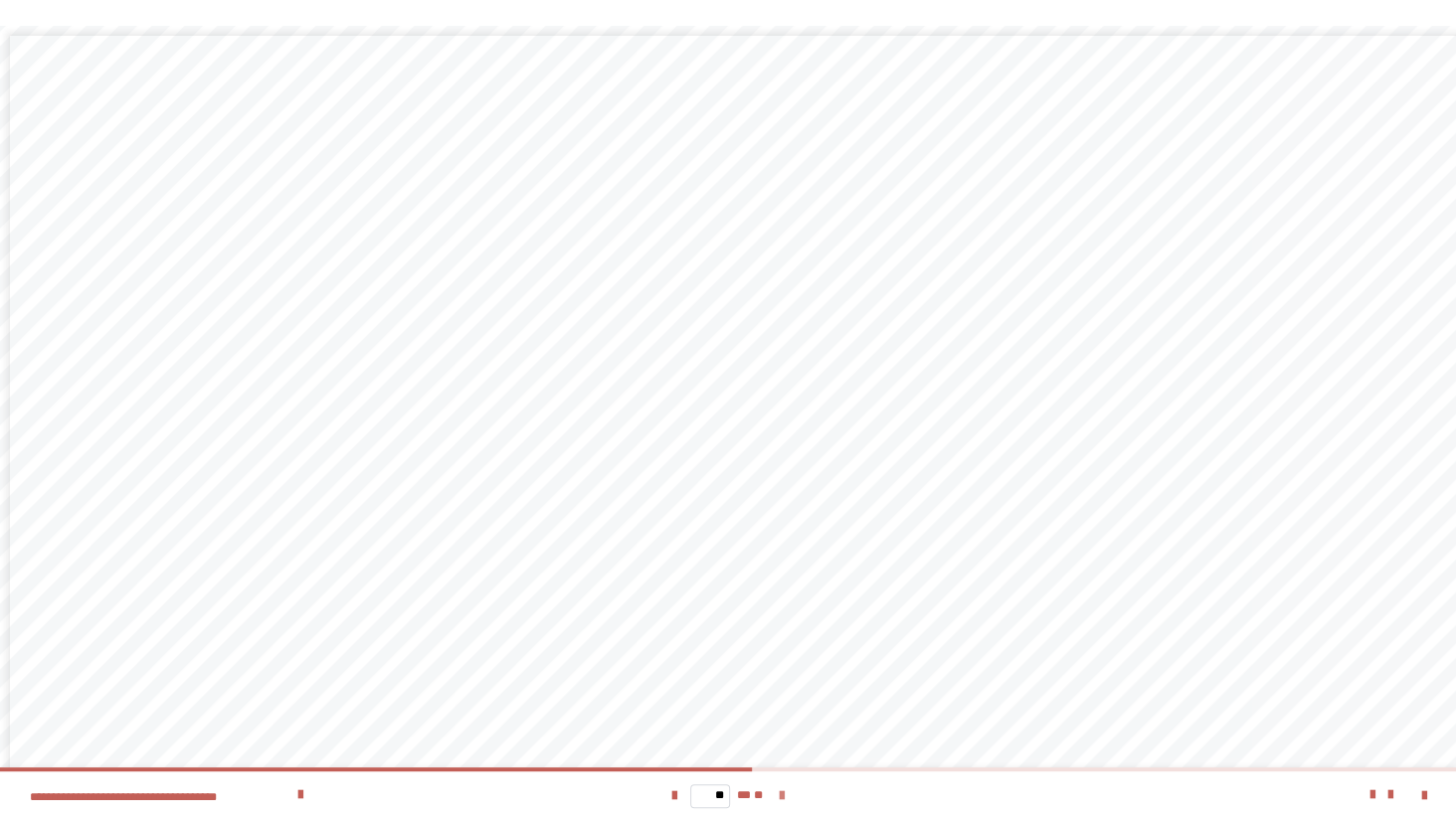 click at bounding box center (782, 796) 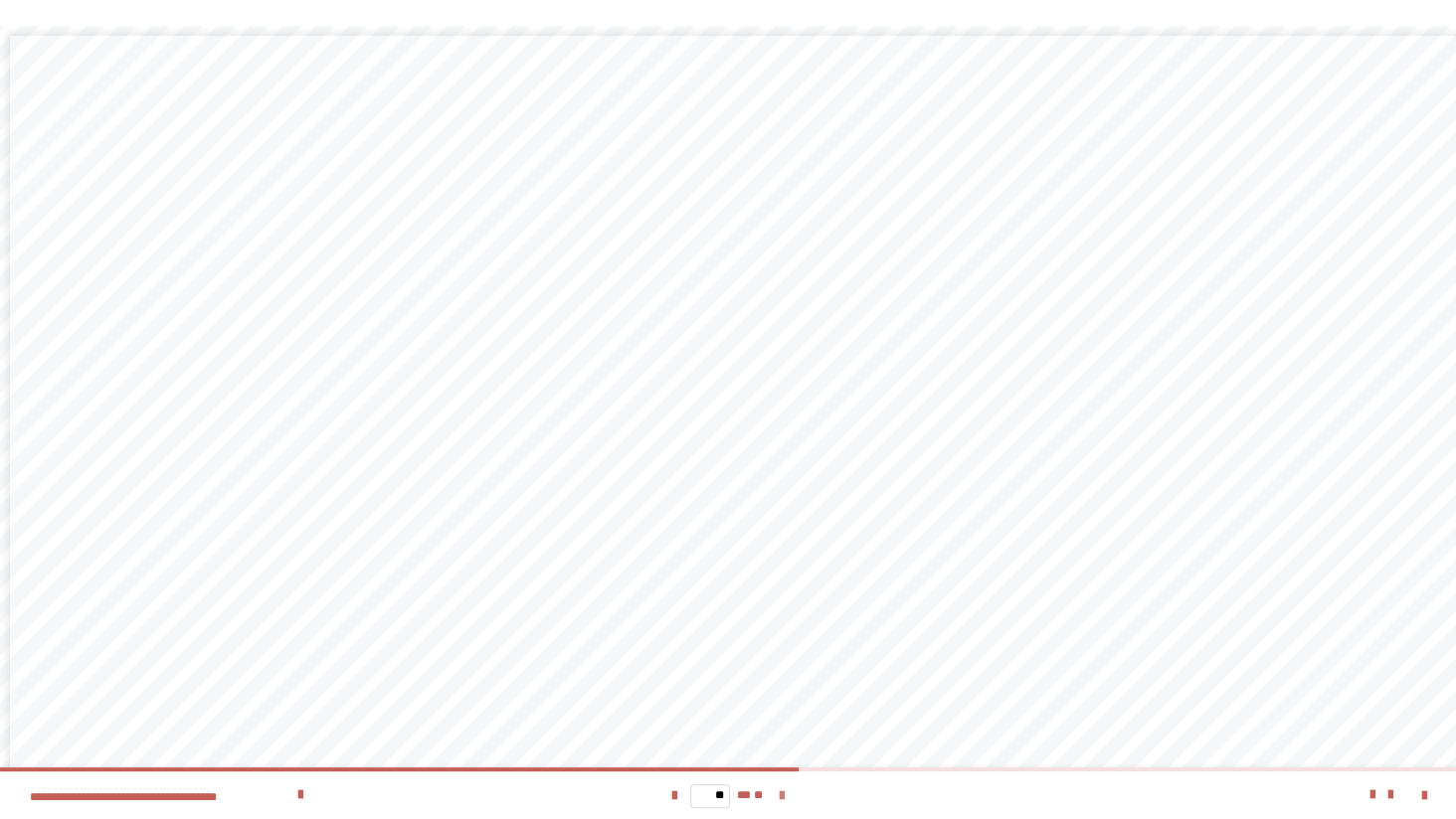 click at bounding box center (782, 796) 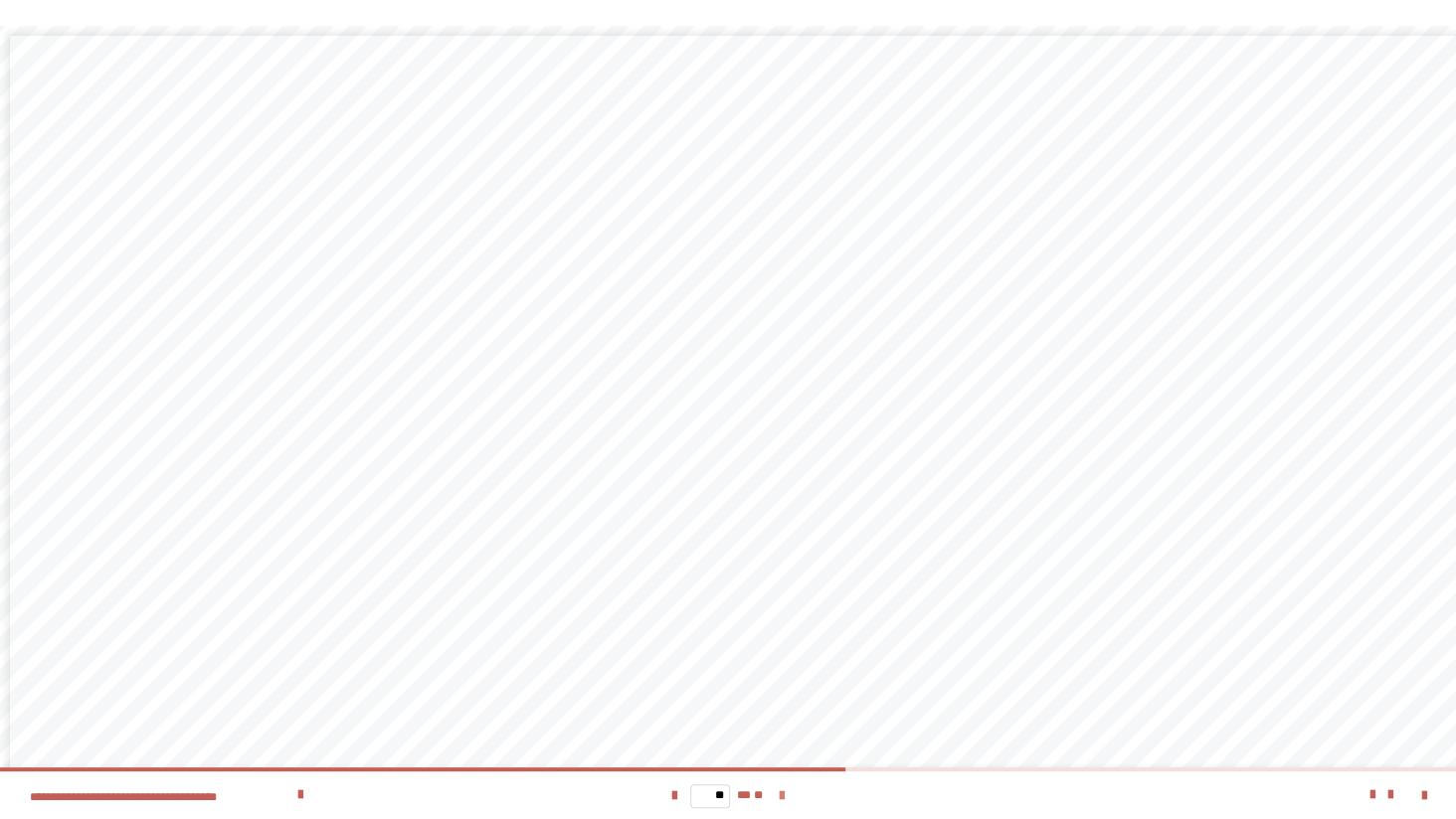 click at bounding box center (782, 796) 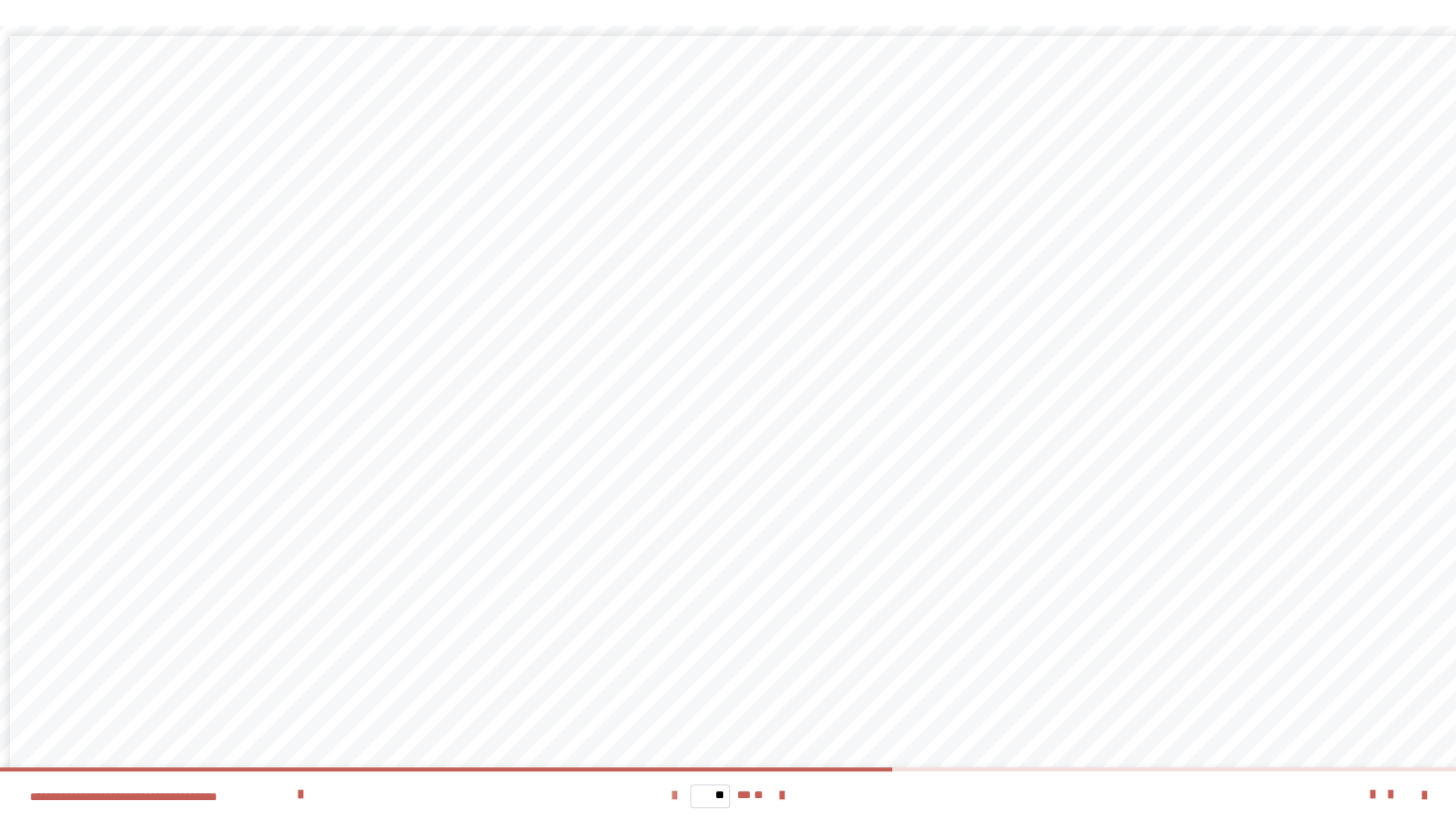 click at bounding box center [674, 796] 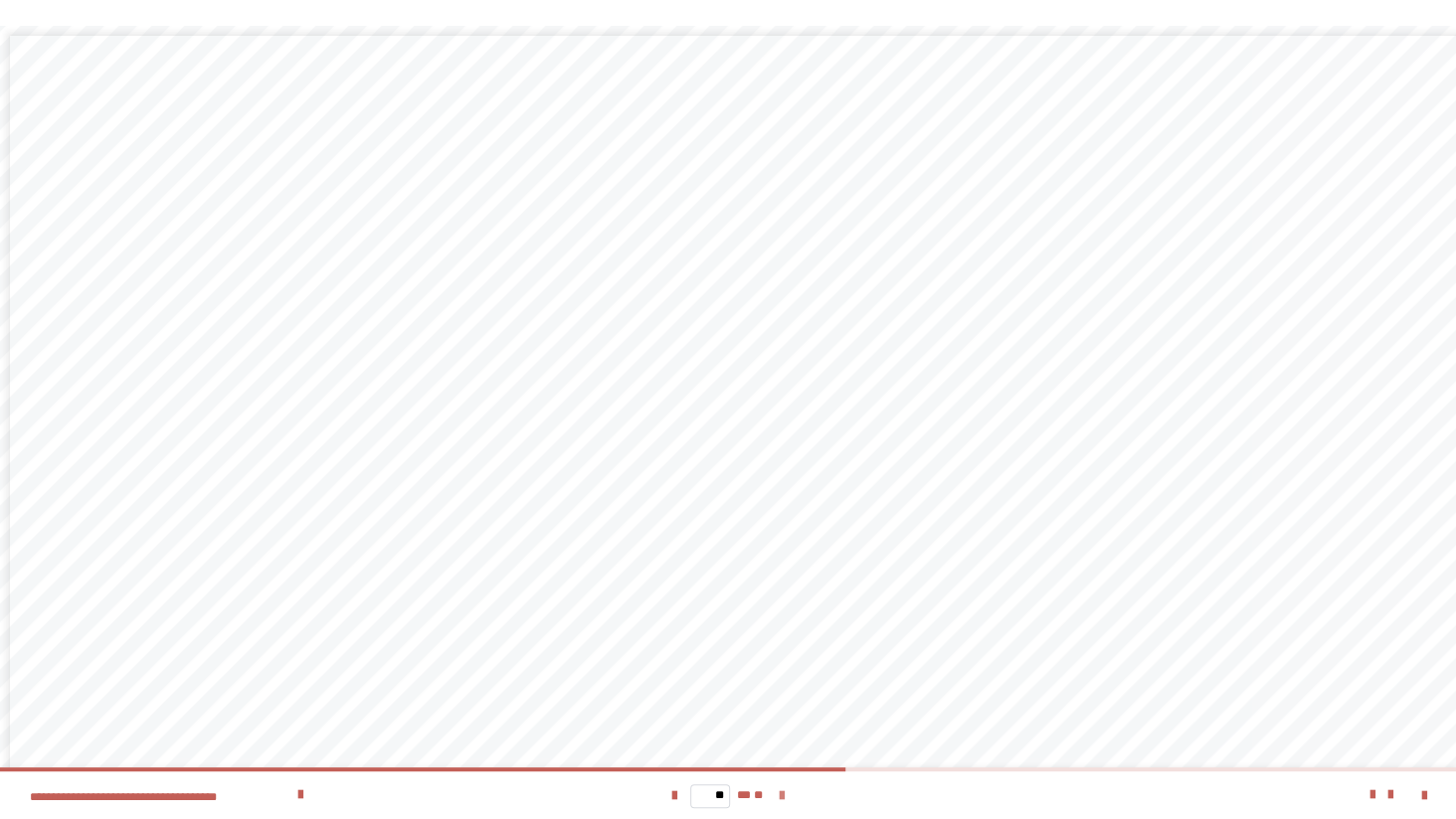 click at bounding box center (782, 796) 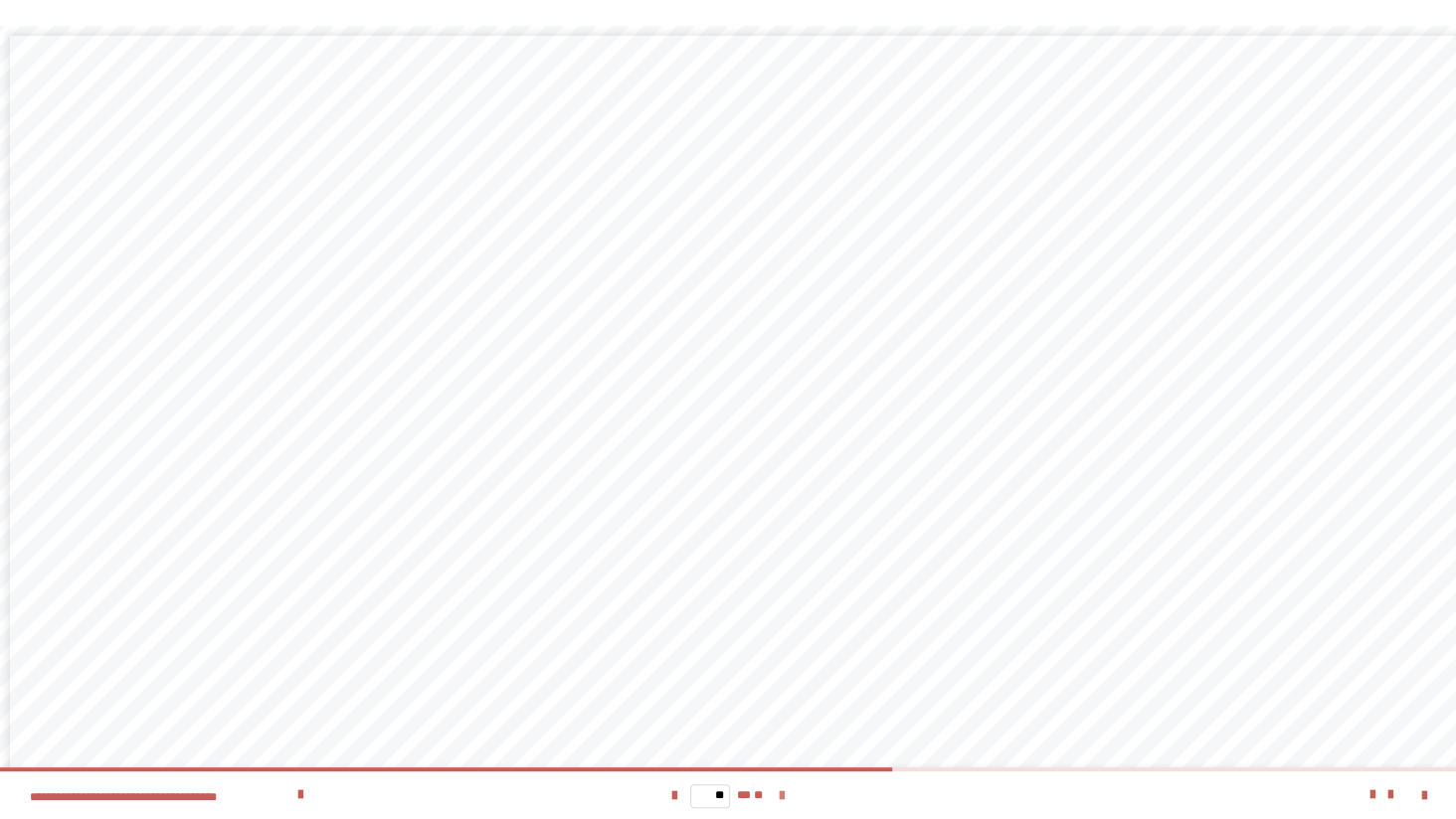 click at bounding box center (782, 796) 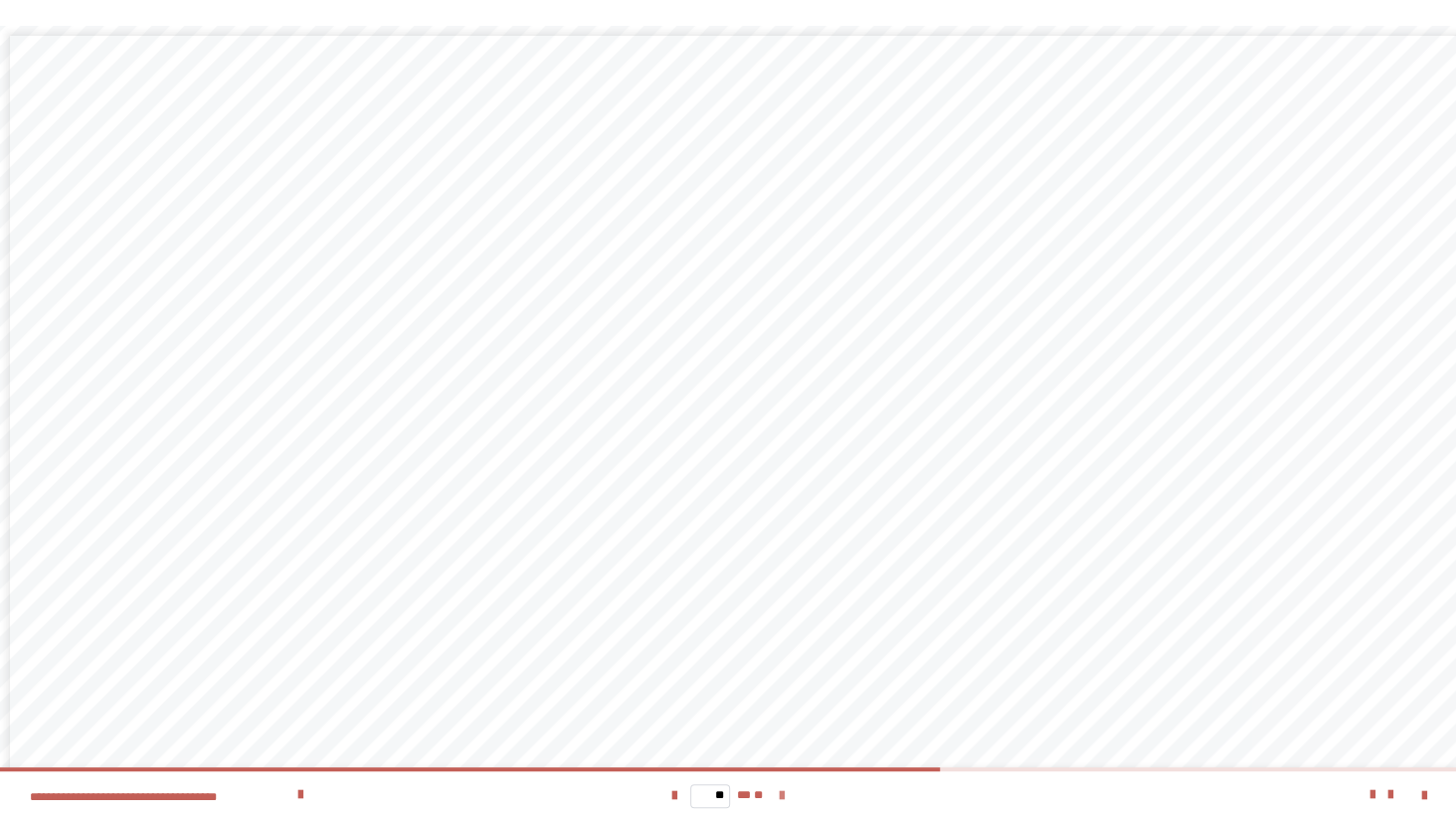 click at bounding box center [782, 796] 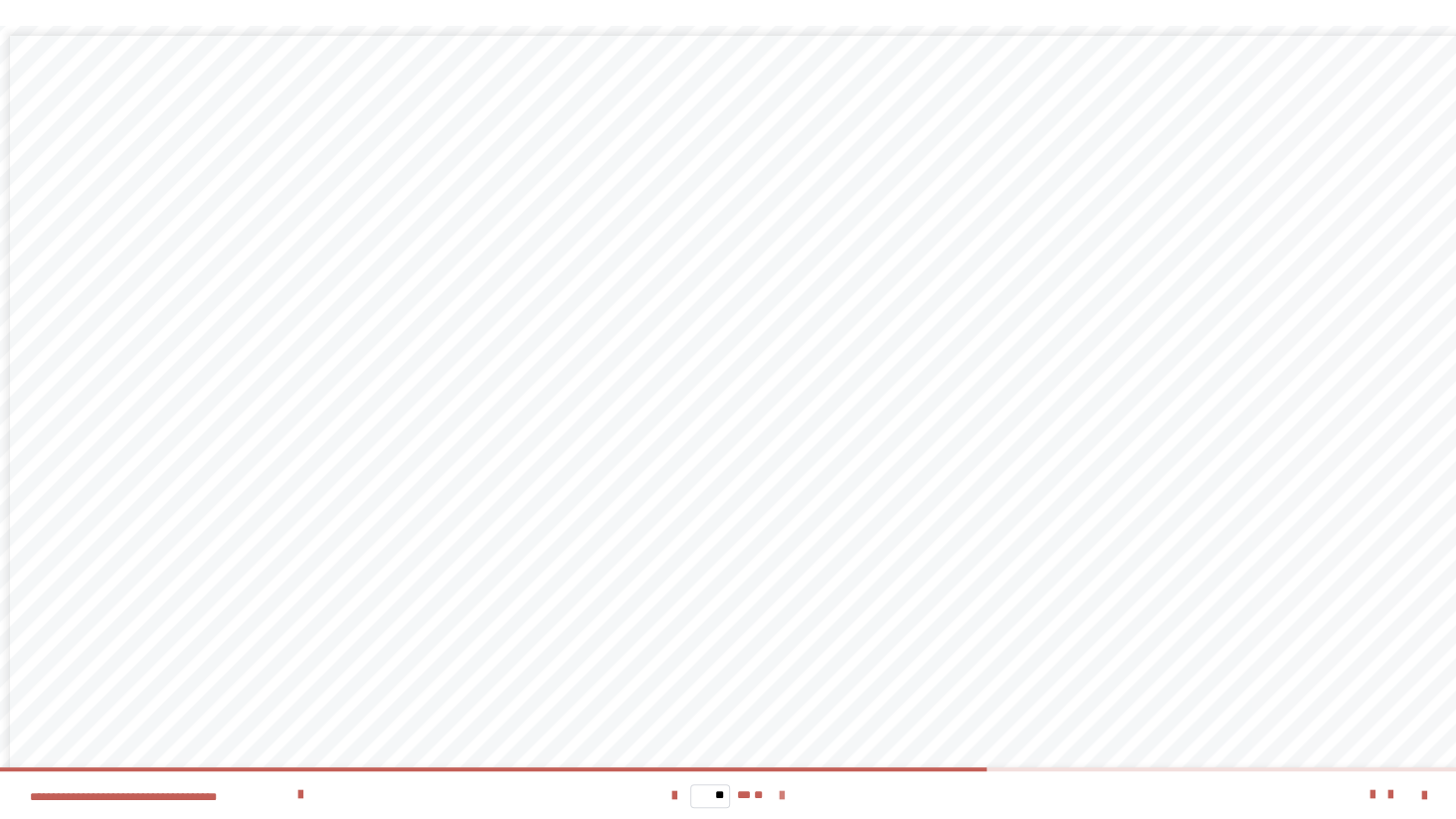click at bounding box center [782, 796] 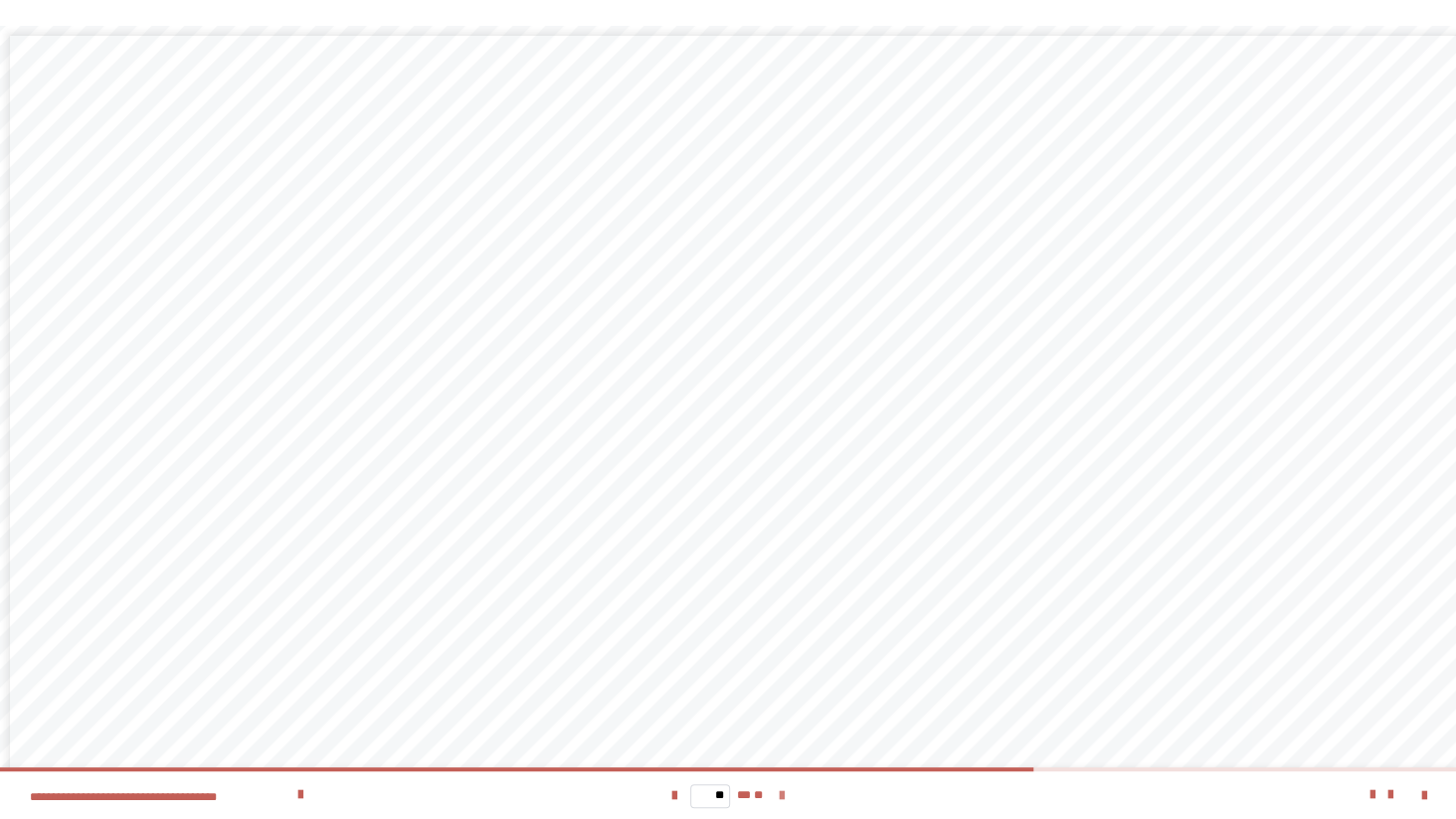 click at bounding box center (782, 796) 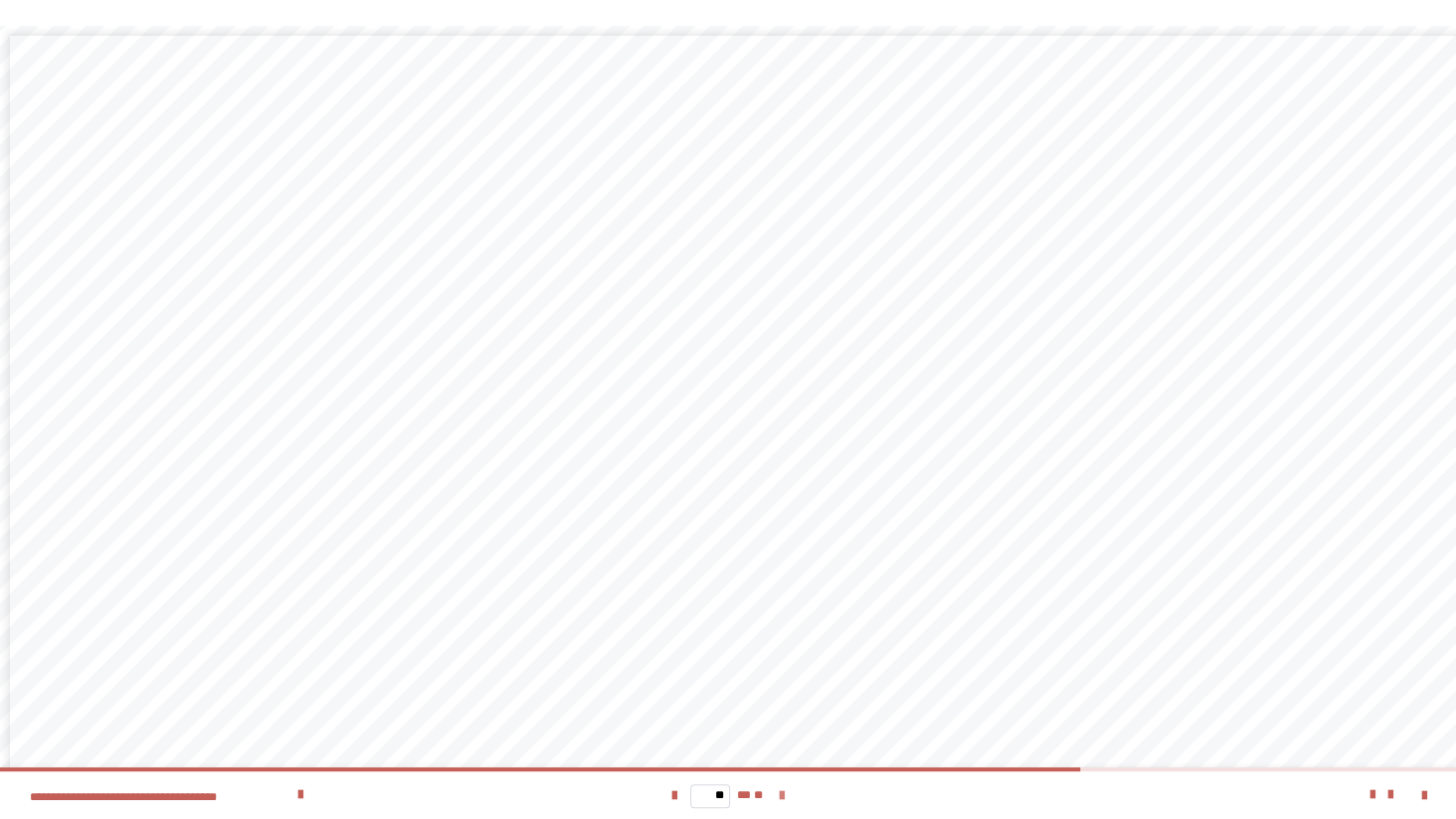 click at bounding box center (782, 796) 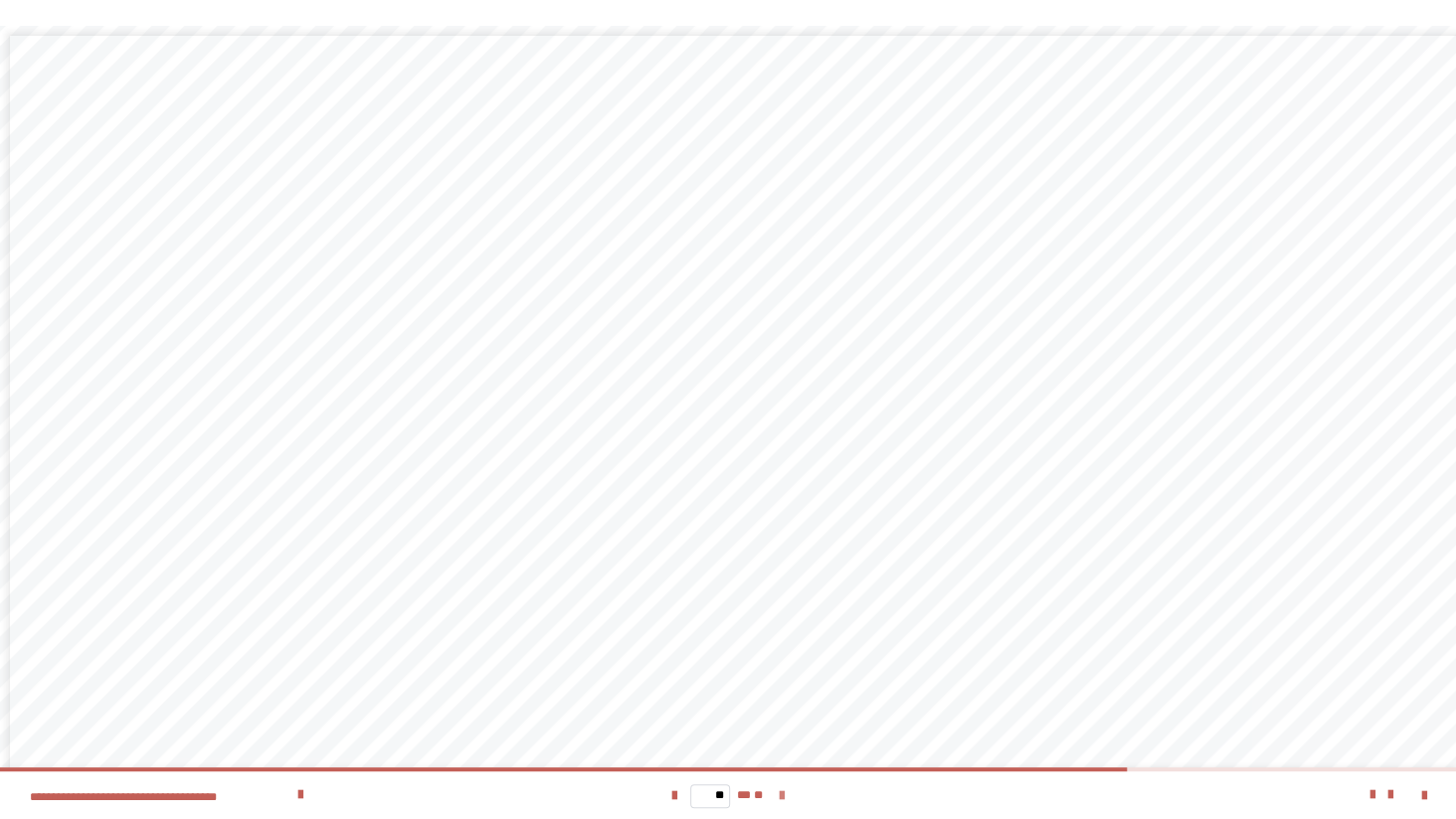 click at bounding box center [782, 796] 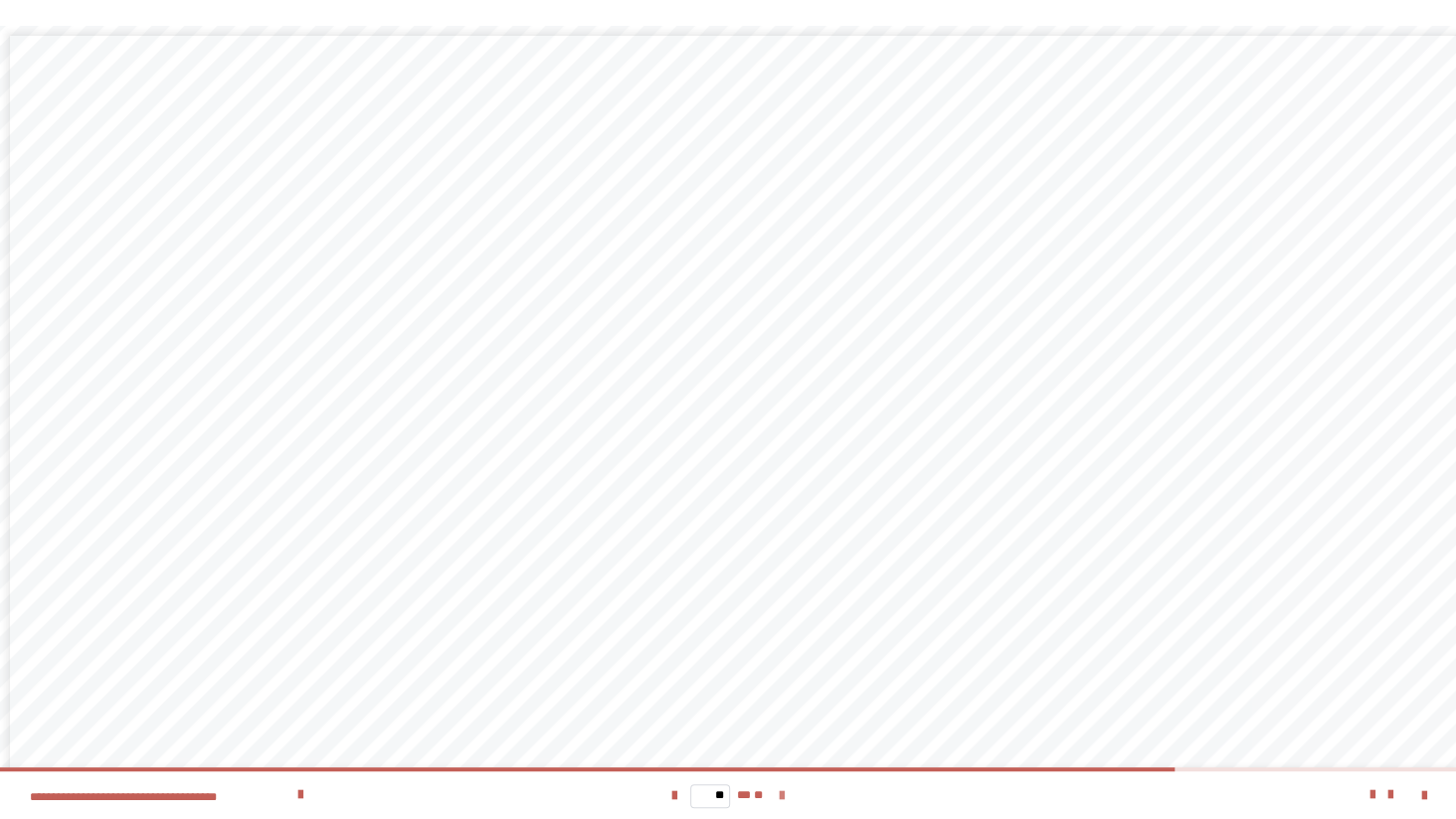 click at bounding box center (782, 796) 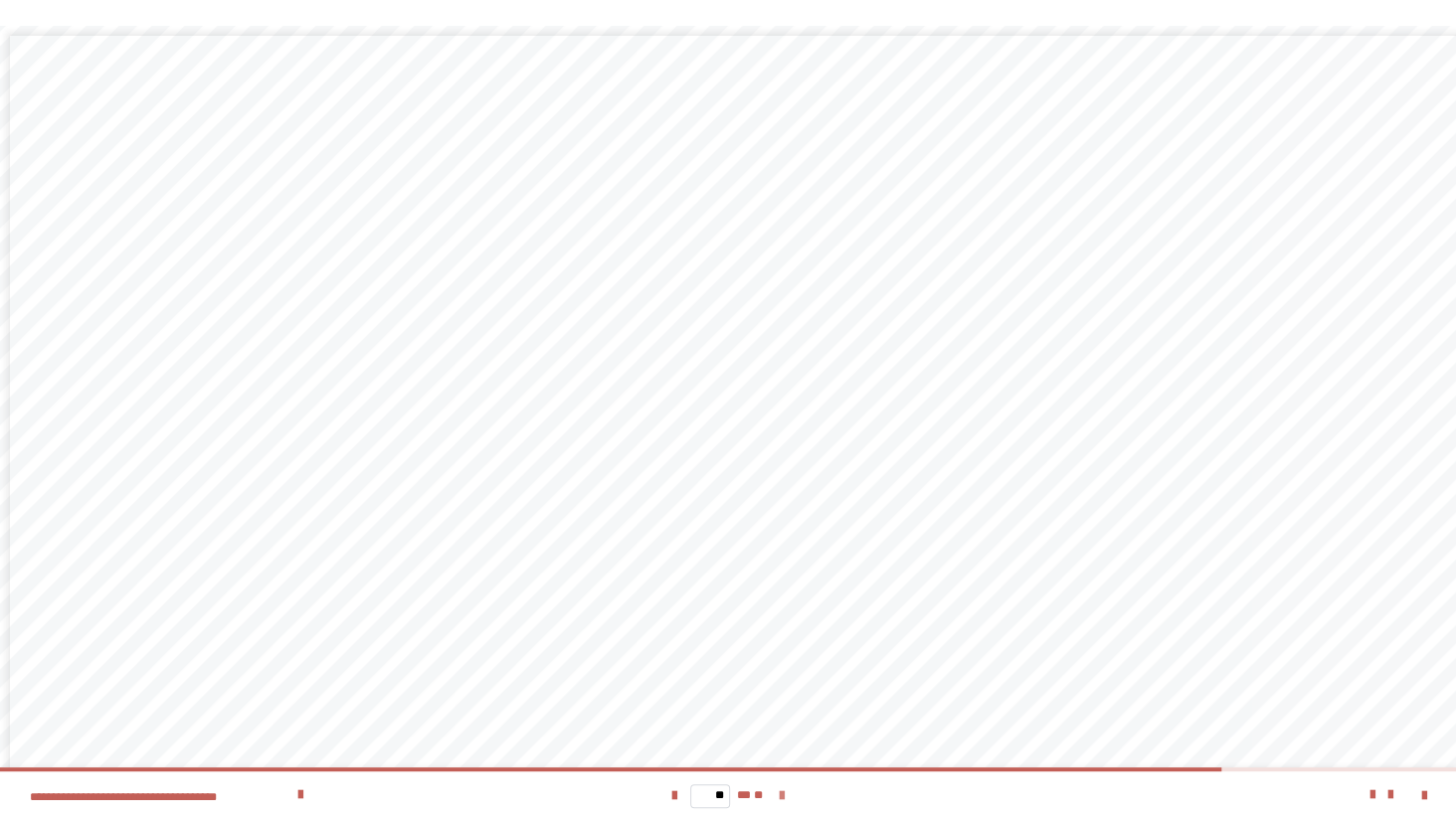 click at bounding box center (782, 796) 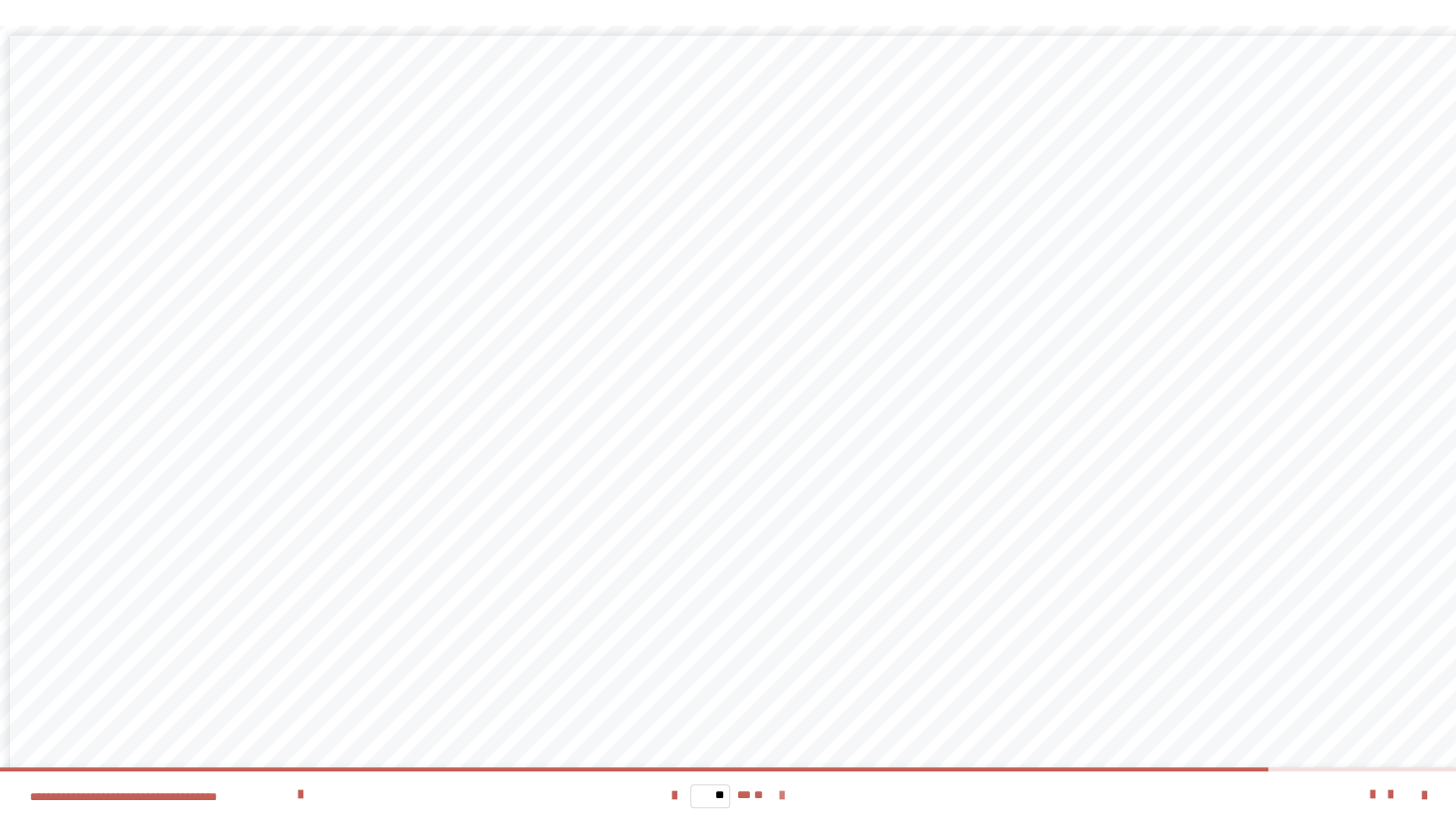 click at bounding box center (782, 796) 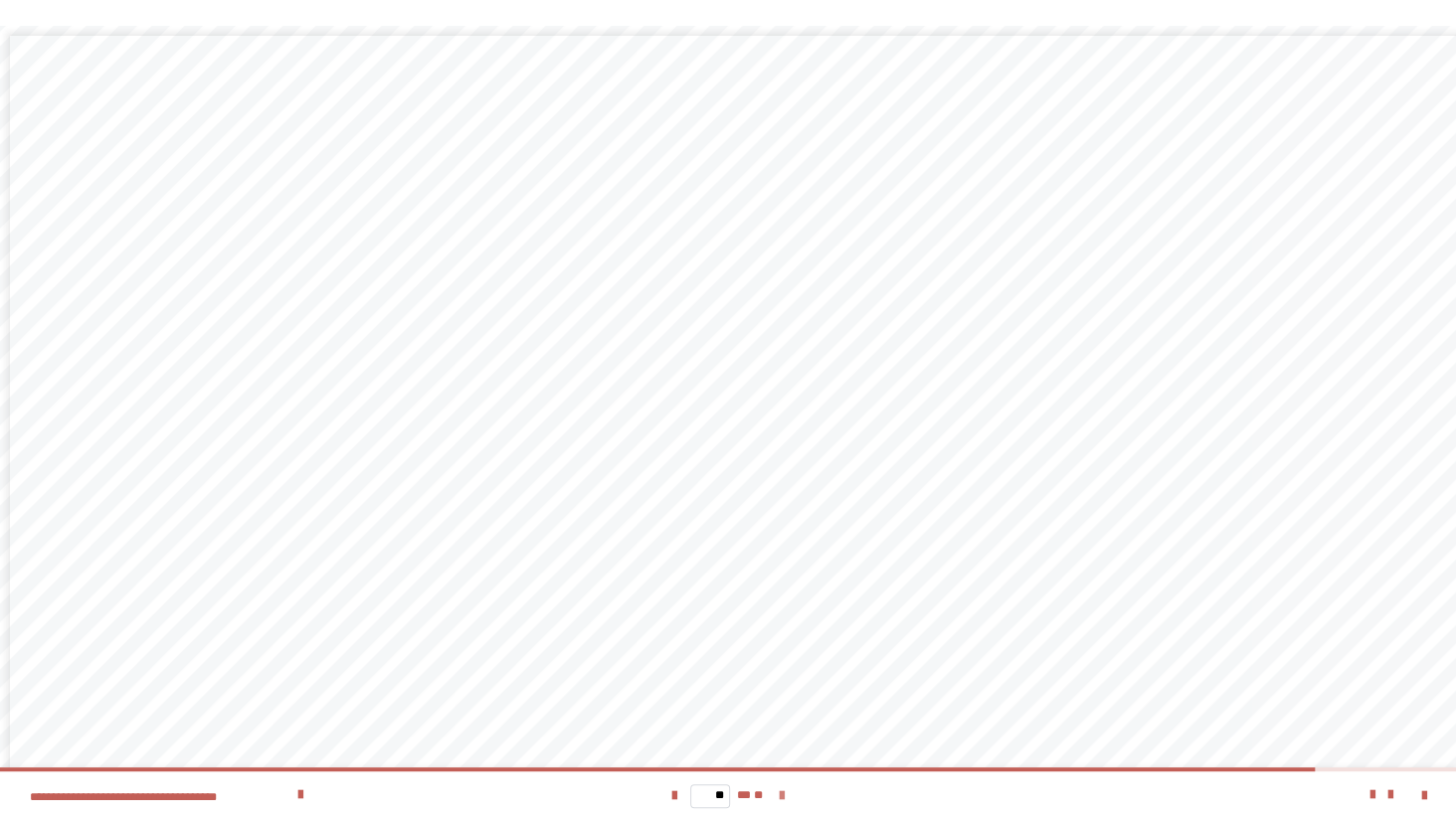 click at bounding box center (782, 796) 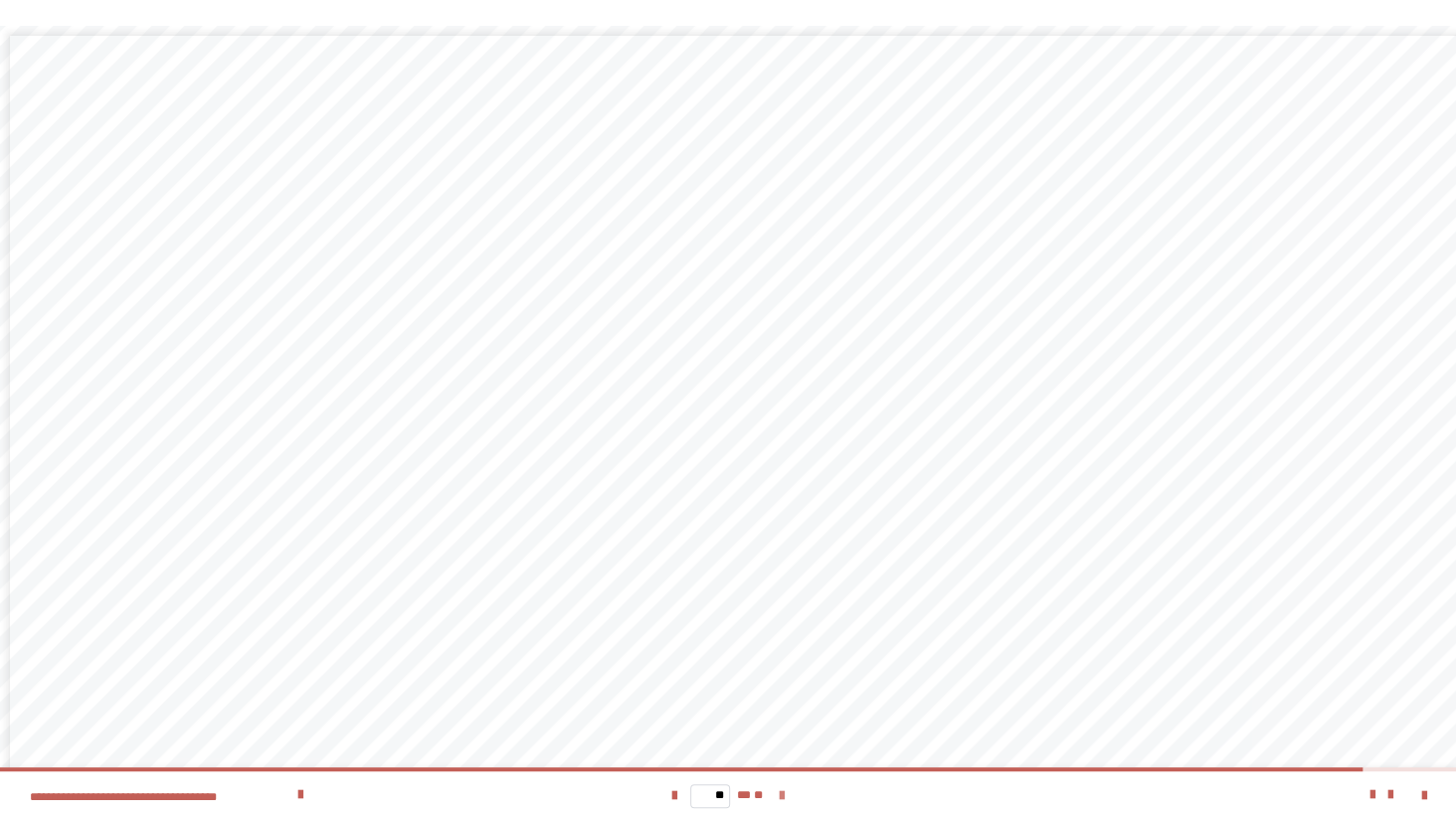 click at bounding box center (782, 796) 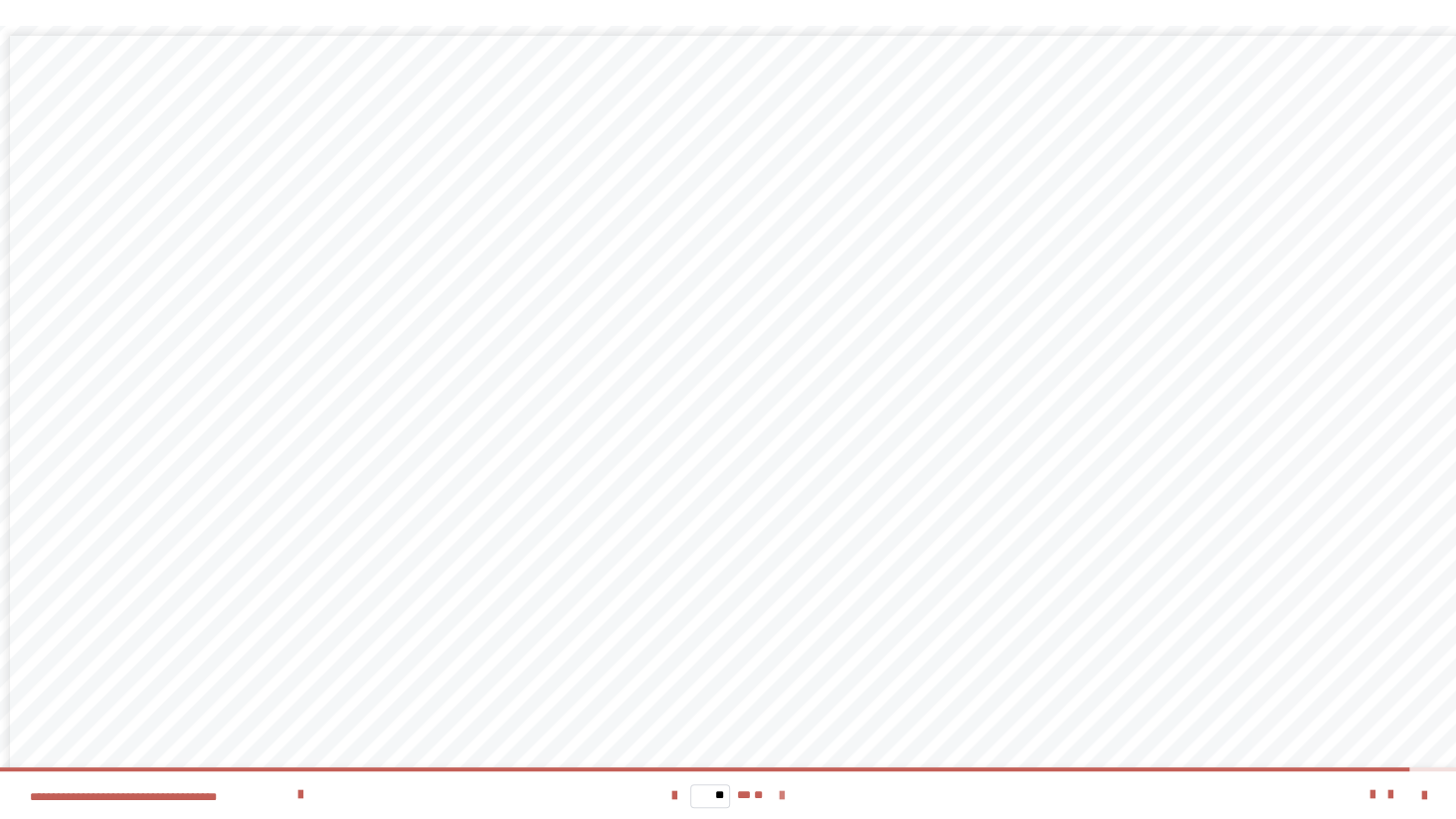 click at bounding box center [782, 796] 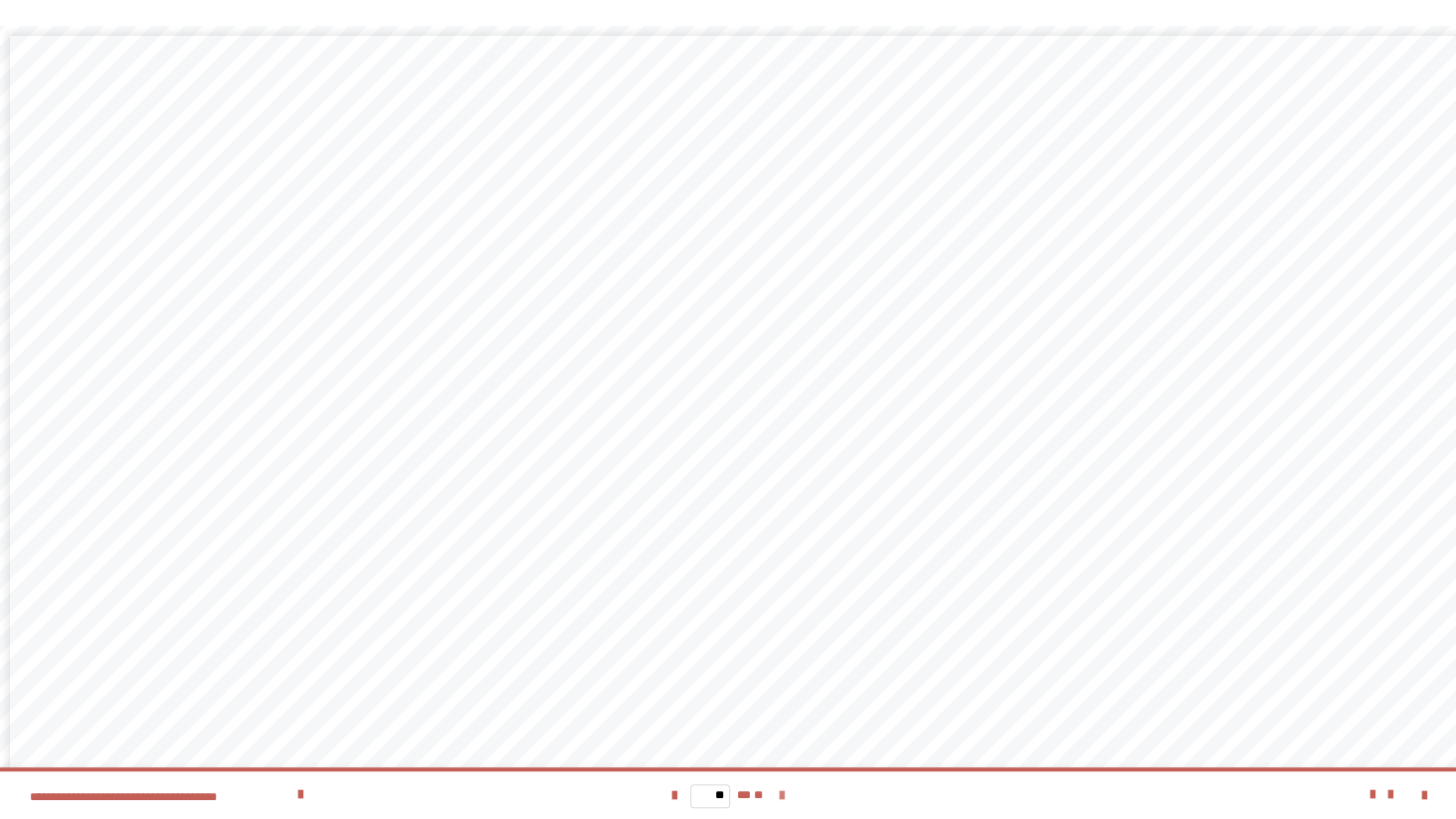 click on "** ** **" at bounding box center [728, 795] 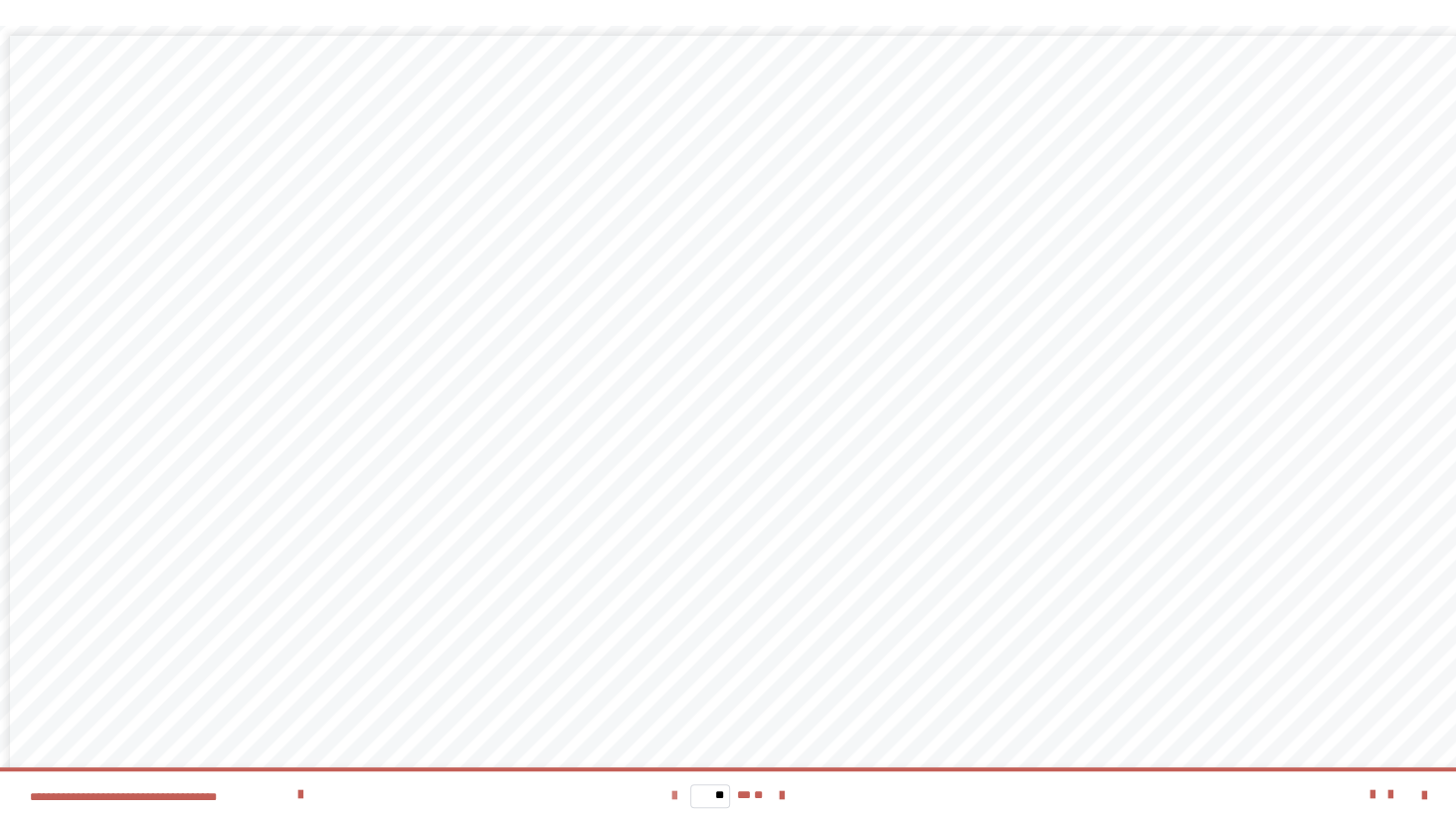 click at bounding box center [674, 796] 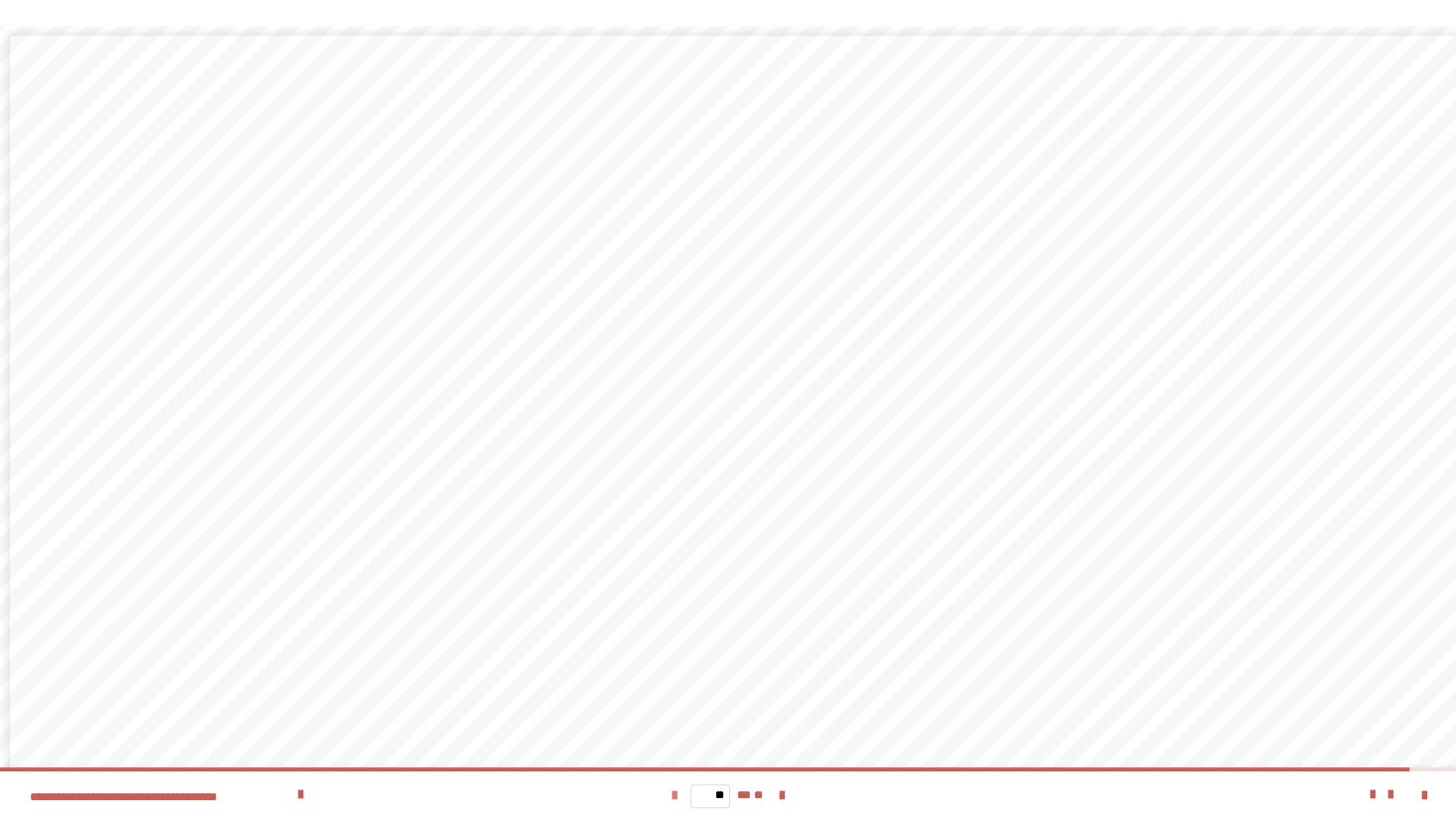 click at bounding box center [674, 796] 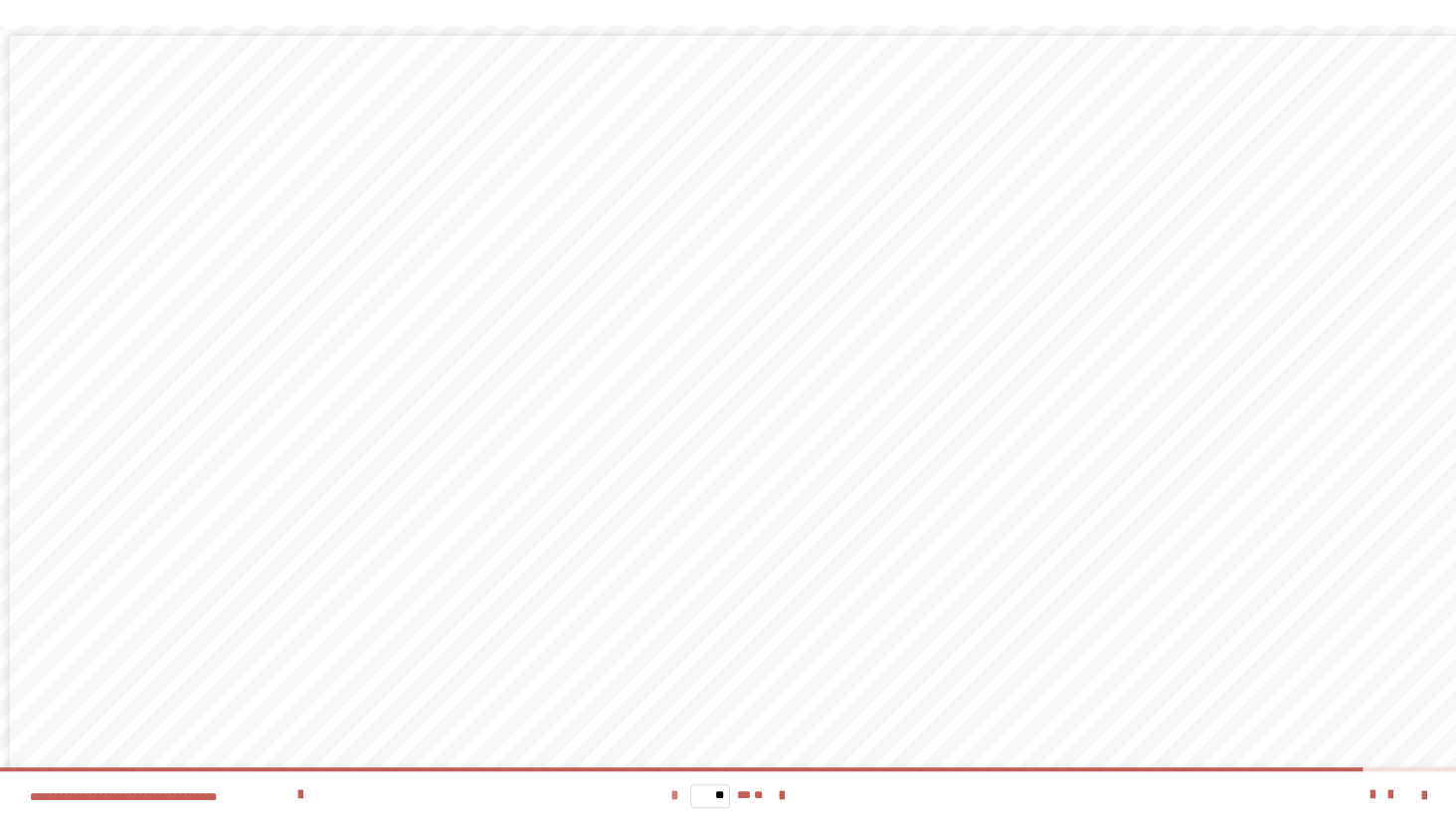 click at bounding box center [674, 796] 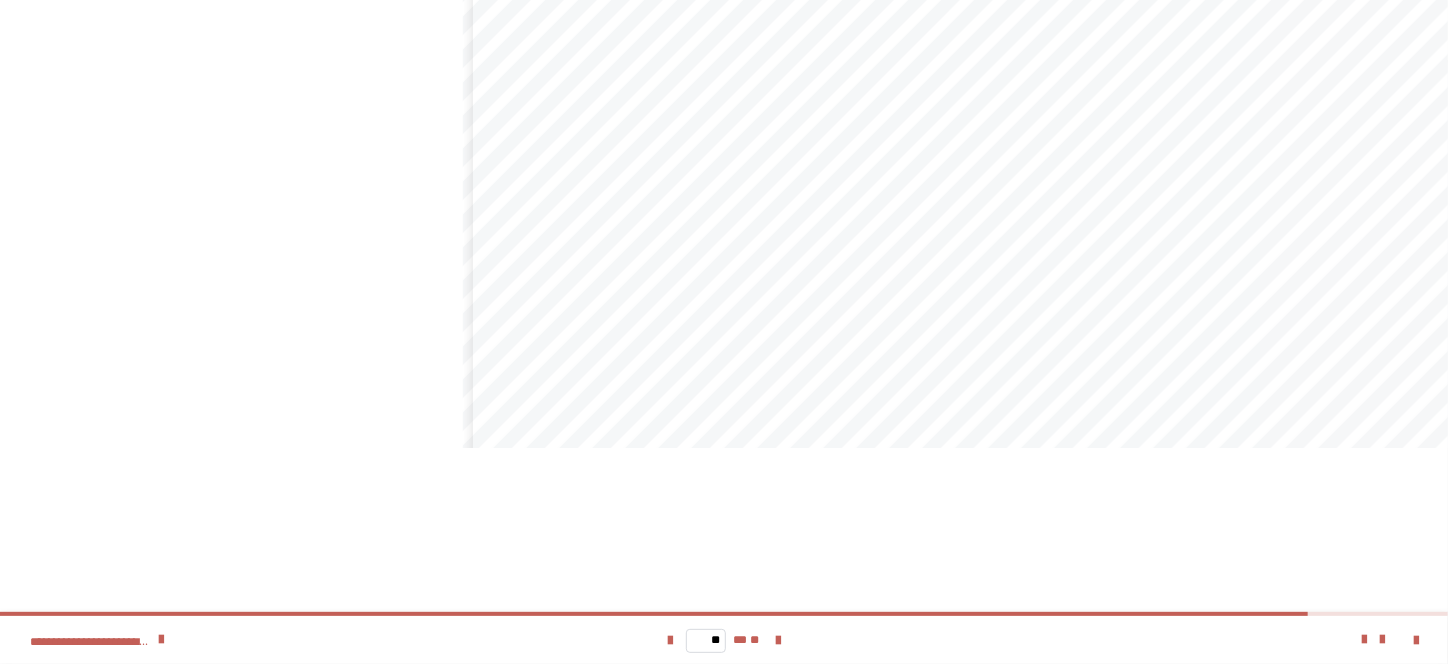 scroll, scrollTop: 2612, scrollLeft: 0, axis: vertical 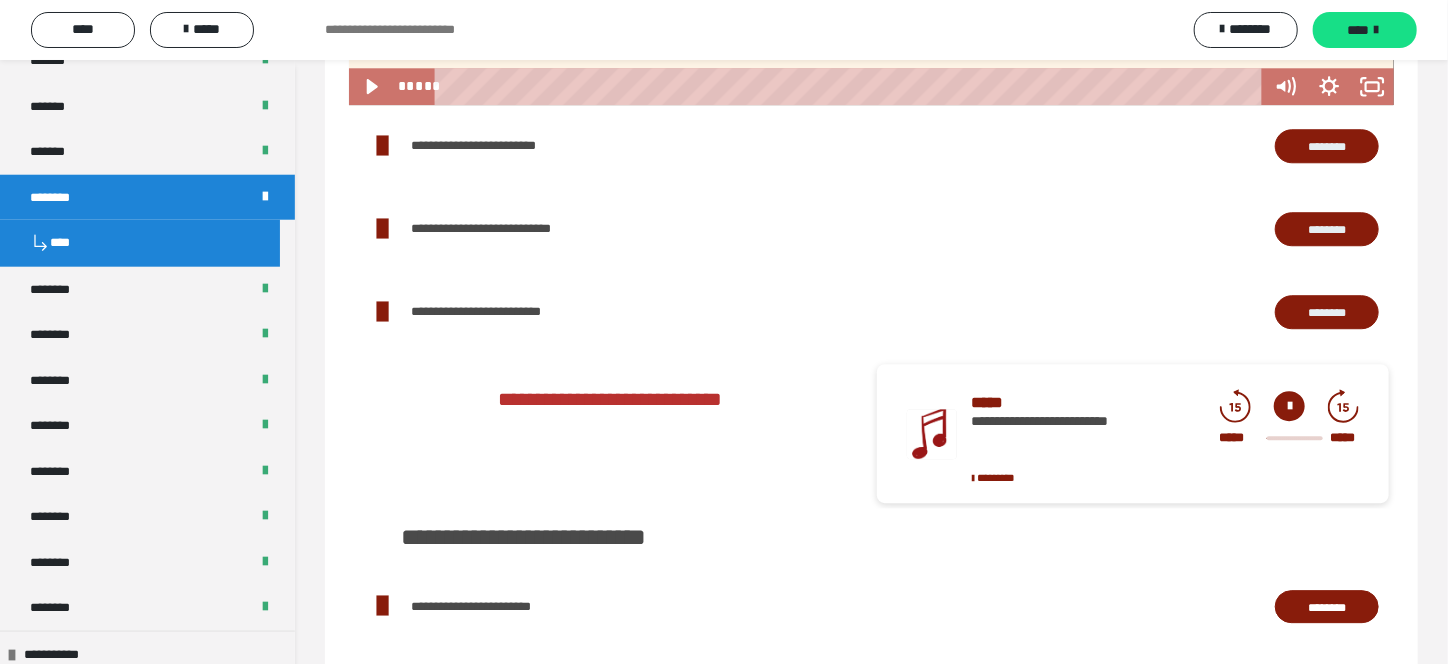 click on "********" at bounding box center (1327, 146) 